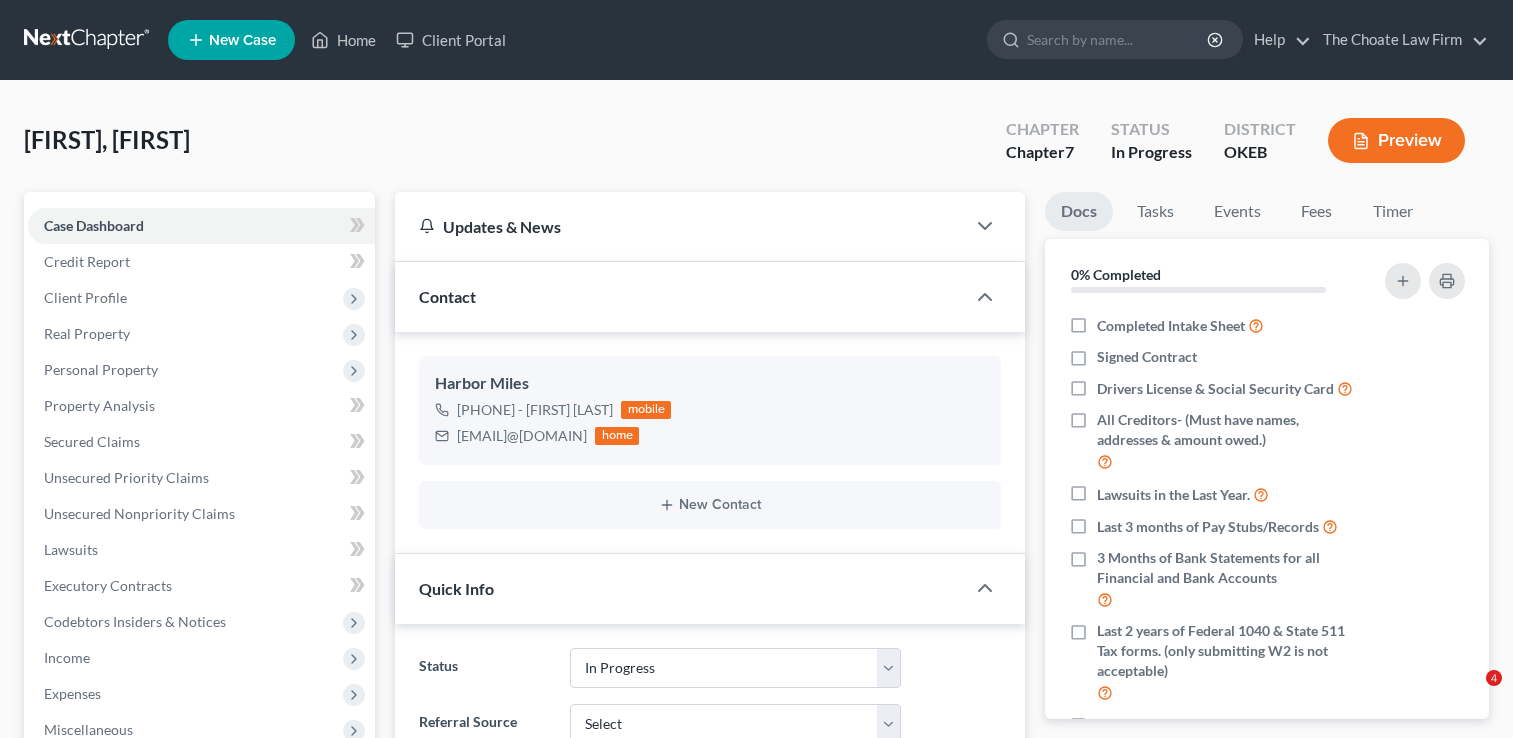 select on "4" 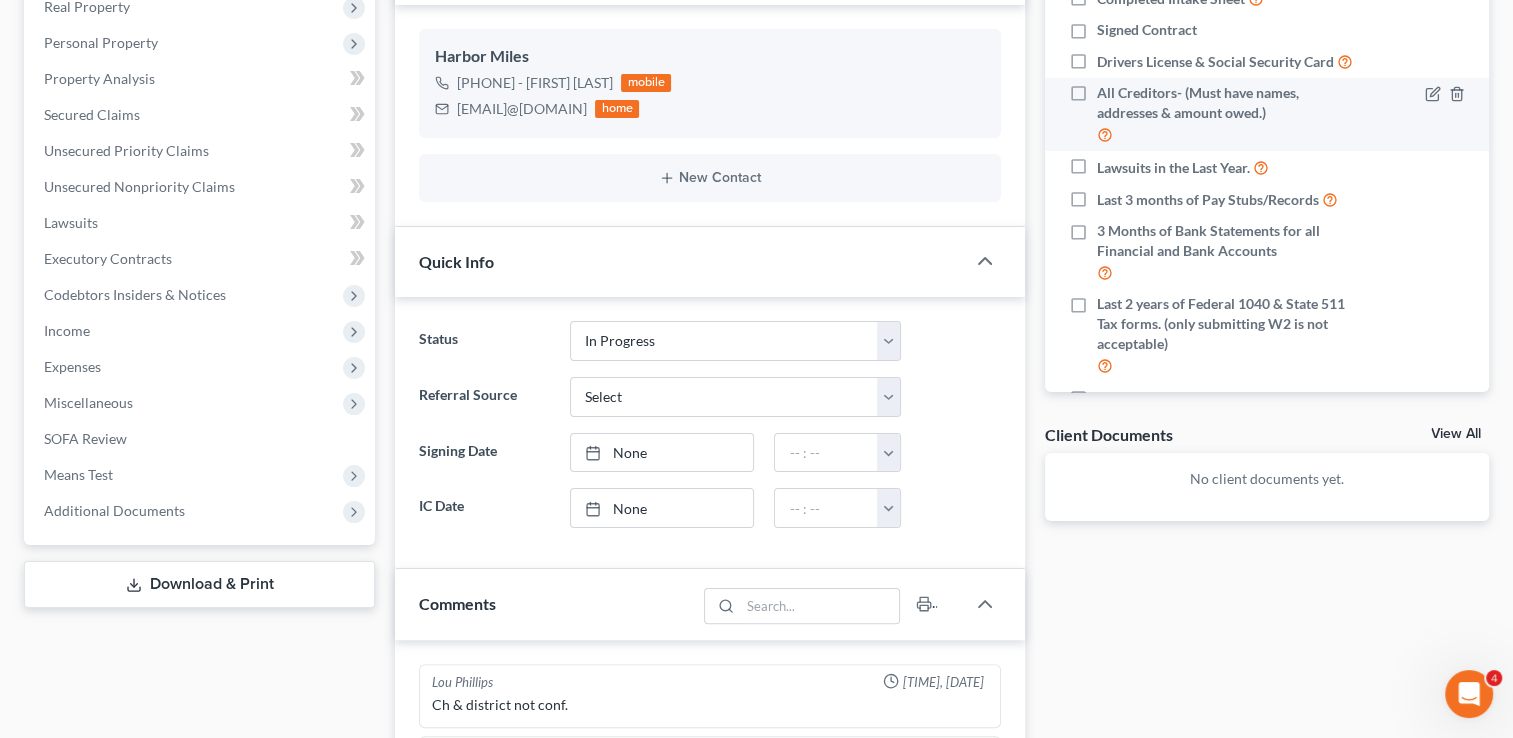 scroll, scrollTop: 327, scrollLeft: 0, axis: vertical 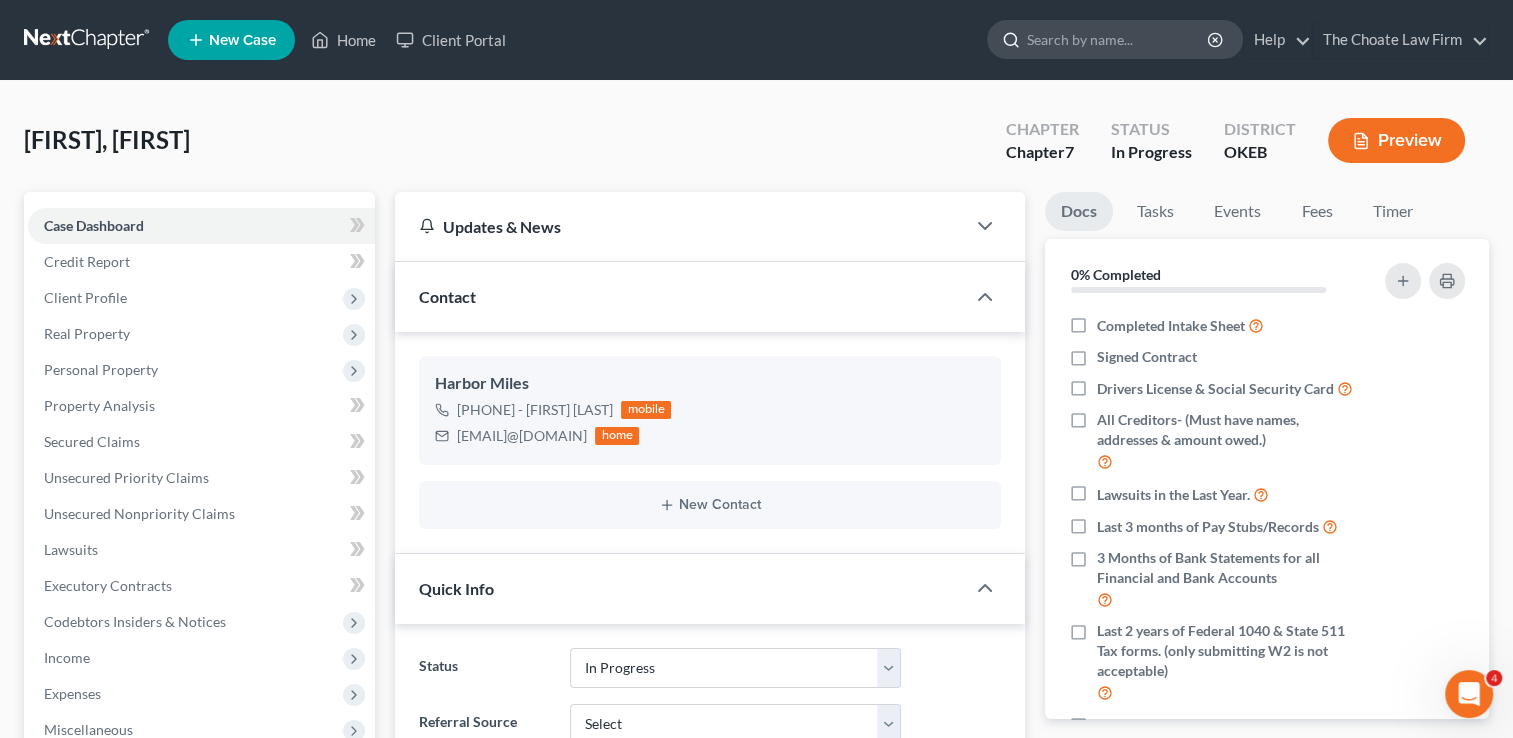 click at bounding box center [1118, 39] 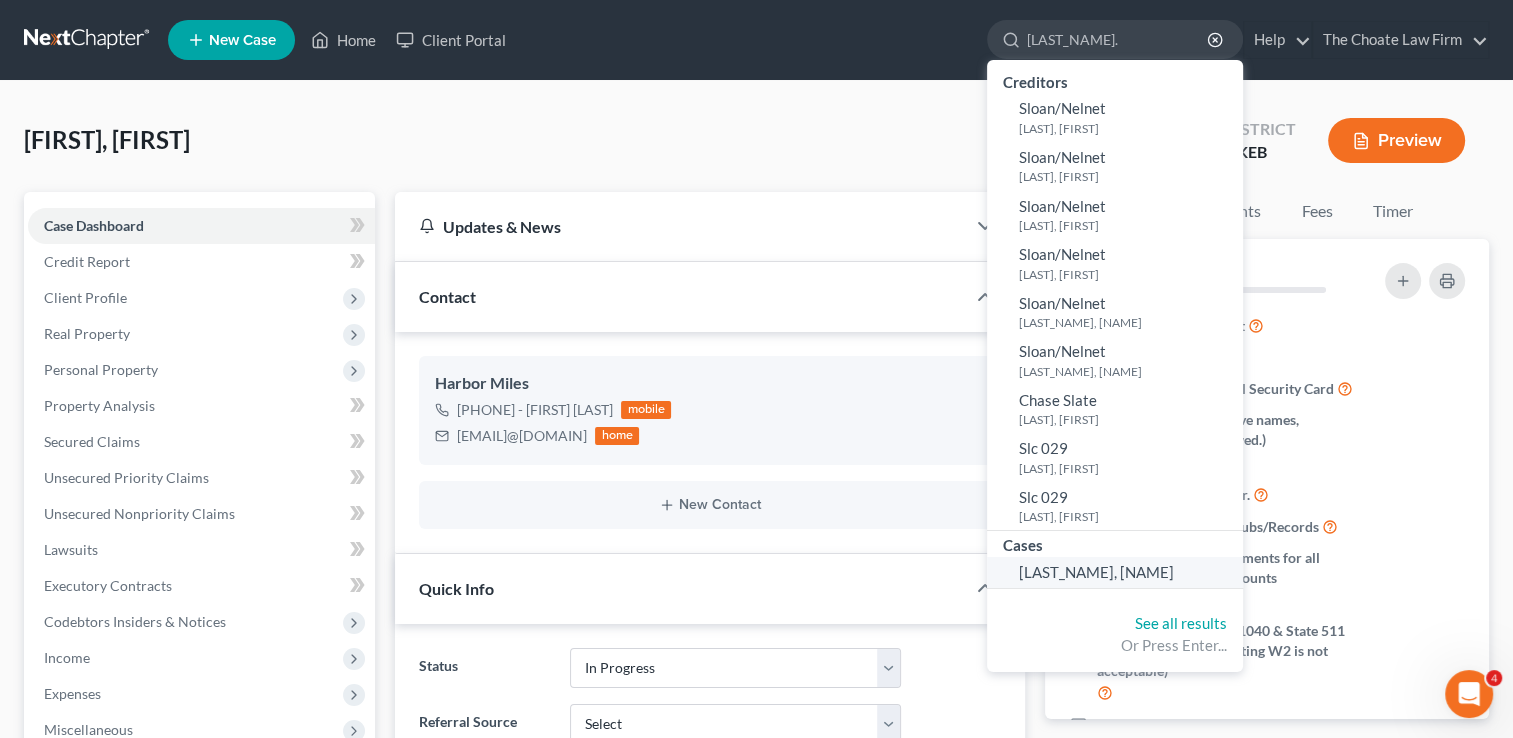 type on "Sloan." 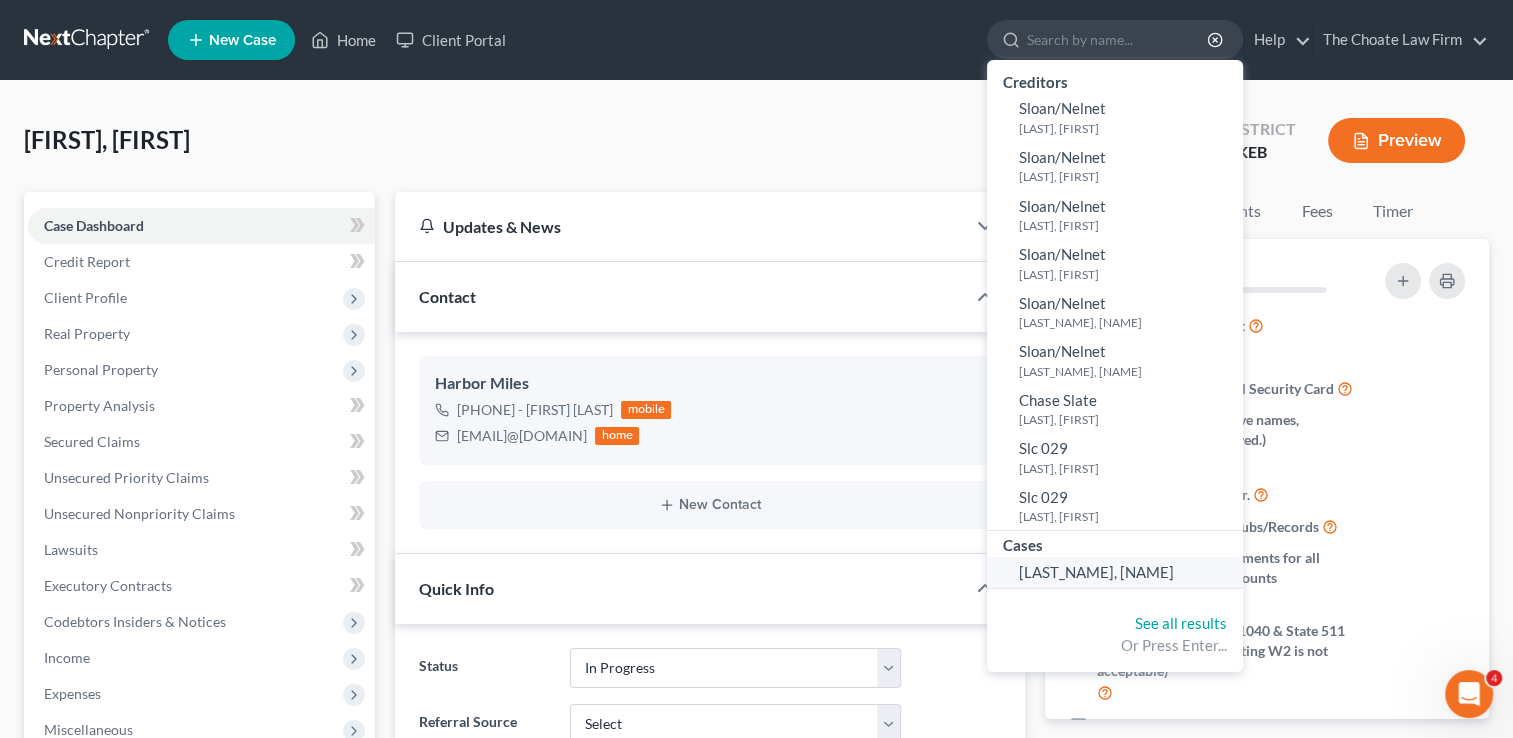 select on "4" 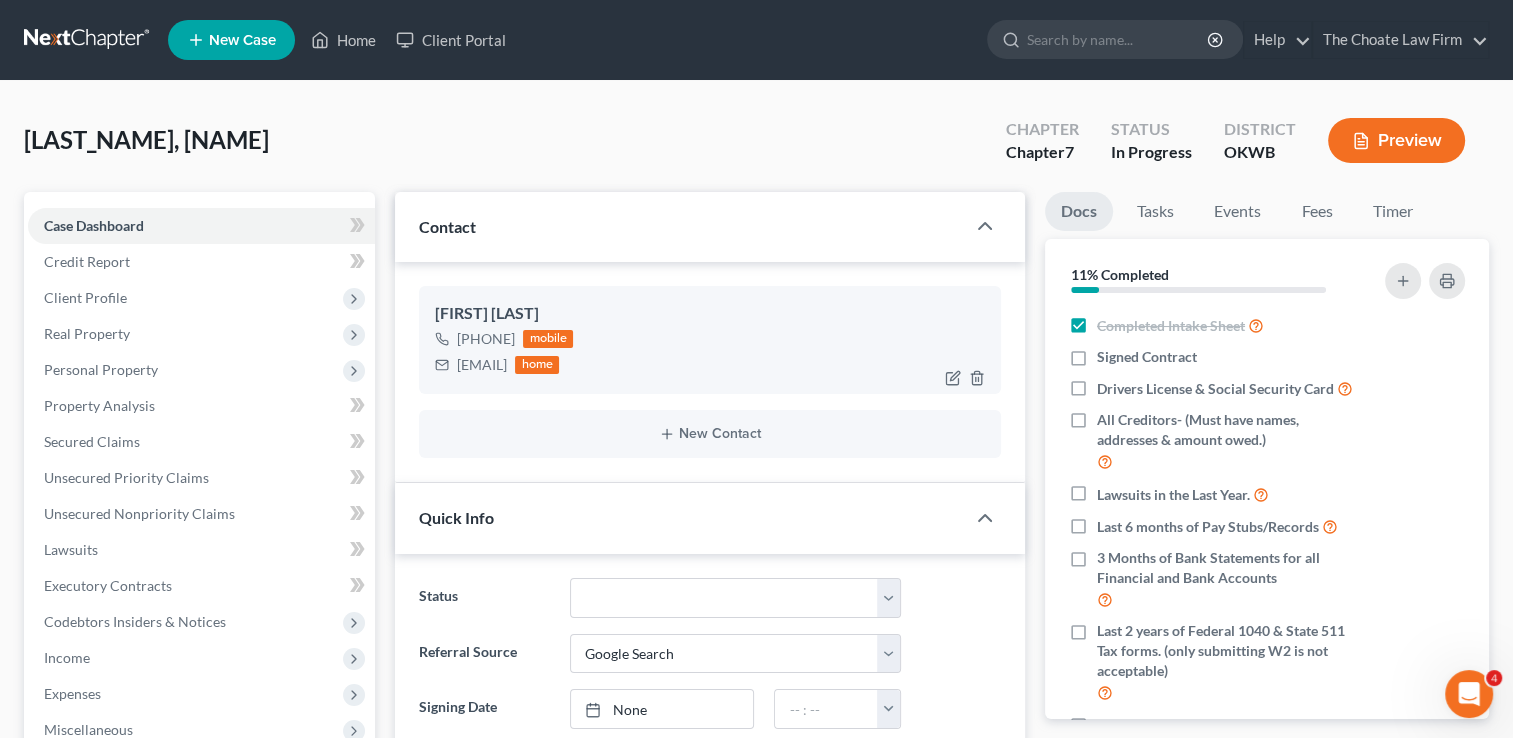 scroll, scrollTop: 460, scrollLeft: 0, axis: vertical 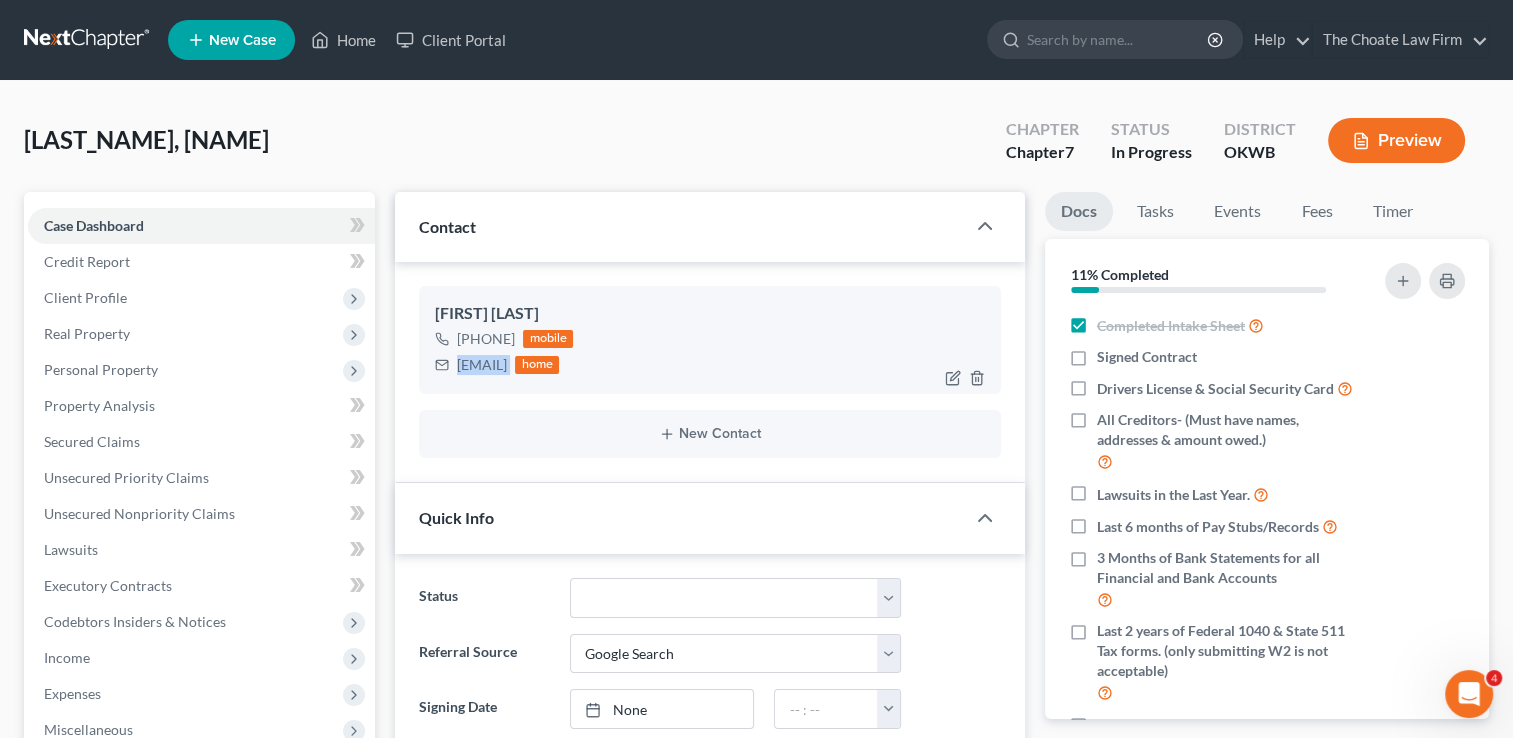 click on "terrysloan210@yahoo.com" at bounding box center [482, 365] 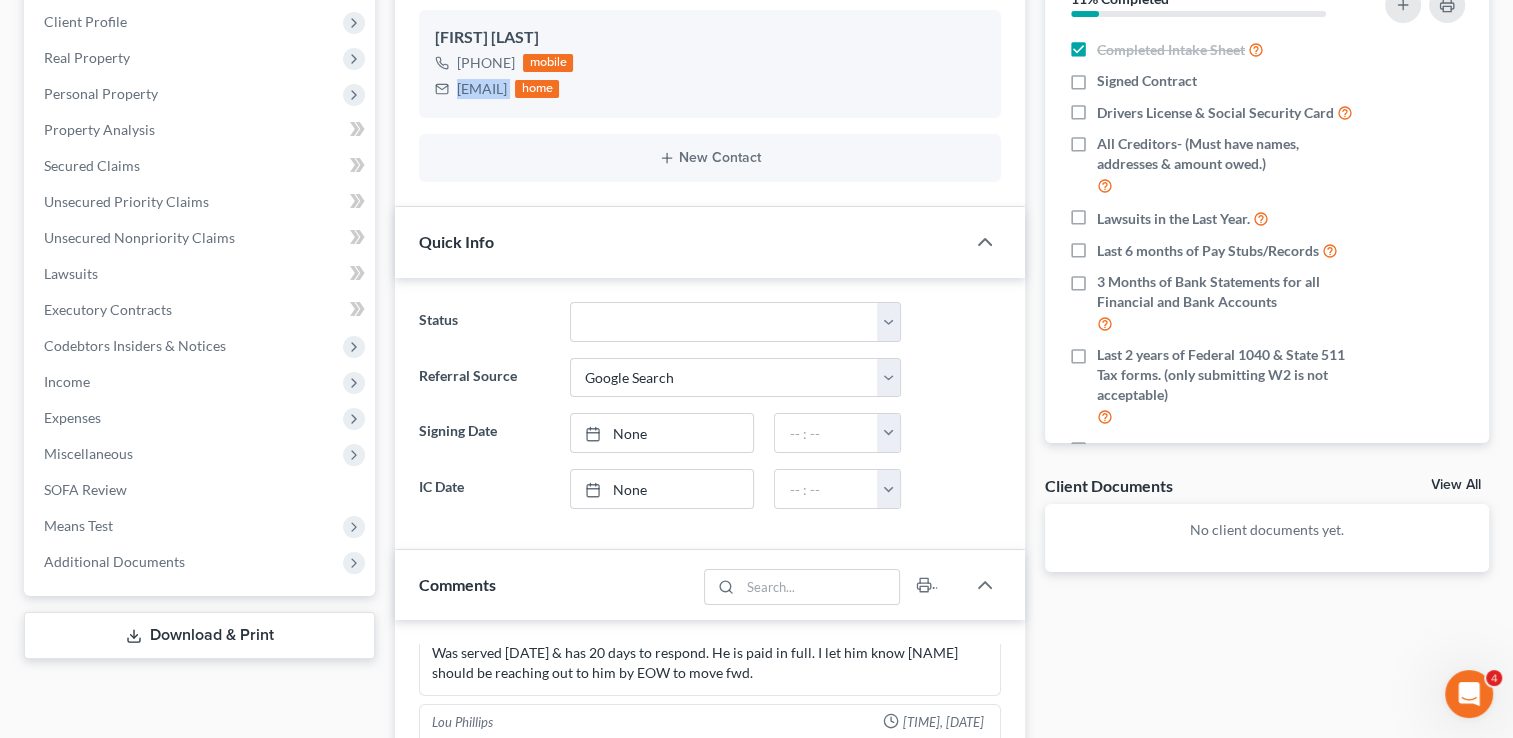 scroll, scrollTop: 700, scrollLeft: 0, axis: vertical 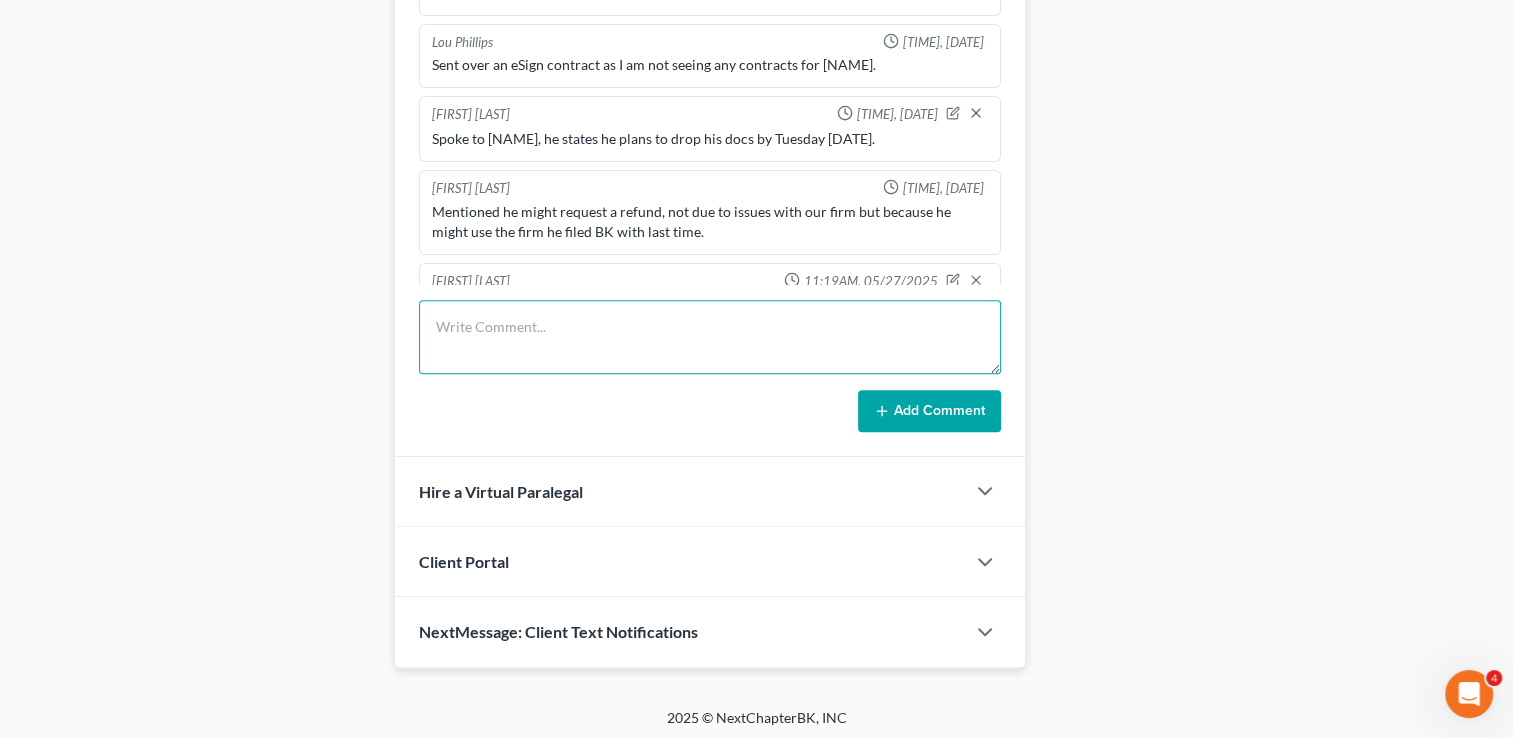 click at bounding box center [710, 337] 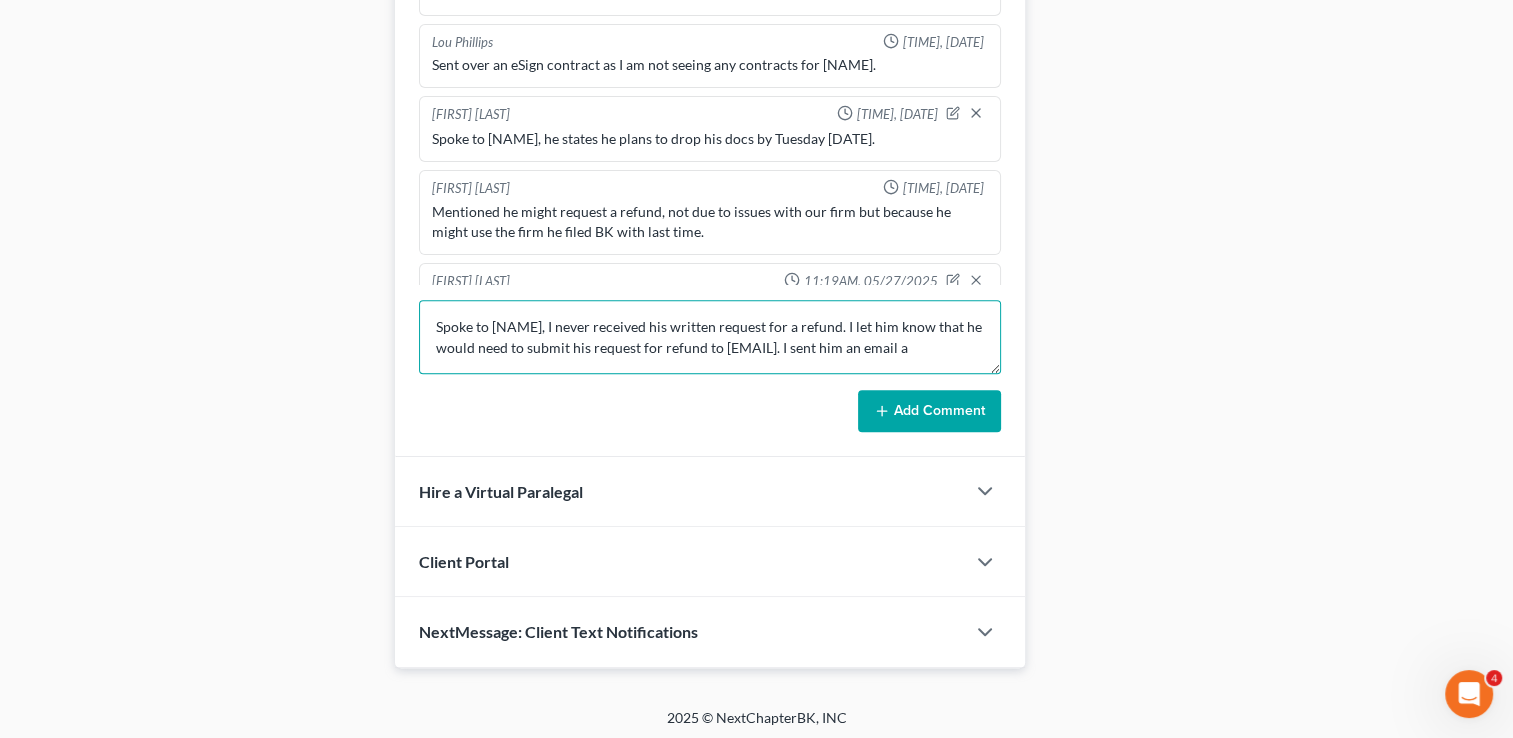 scroll, scrollTop: 4, scrollLeft: 0, axis: vertical 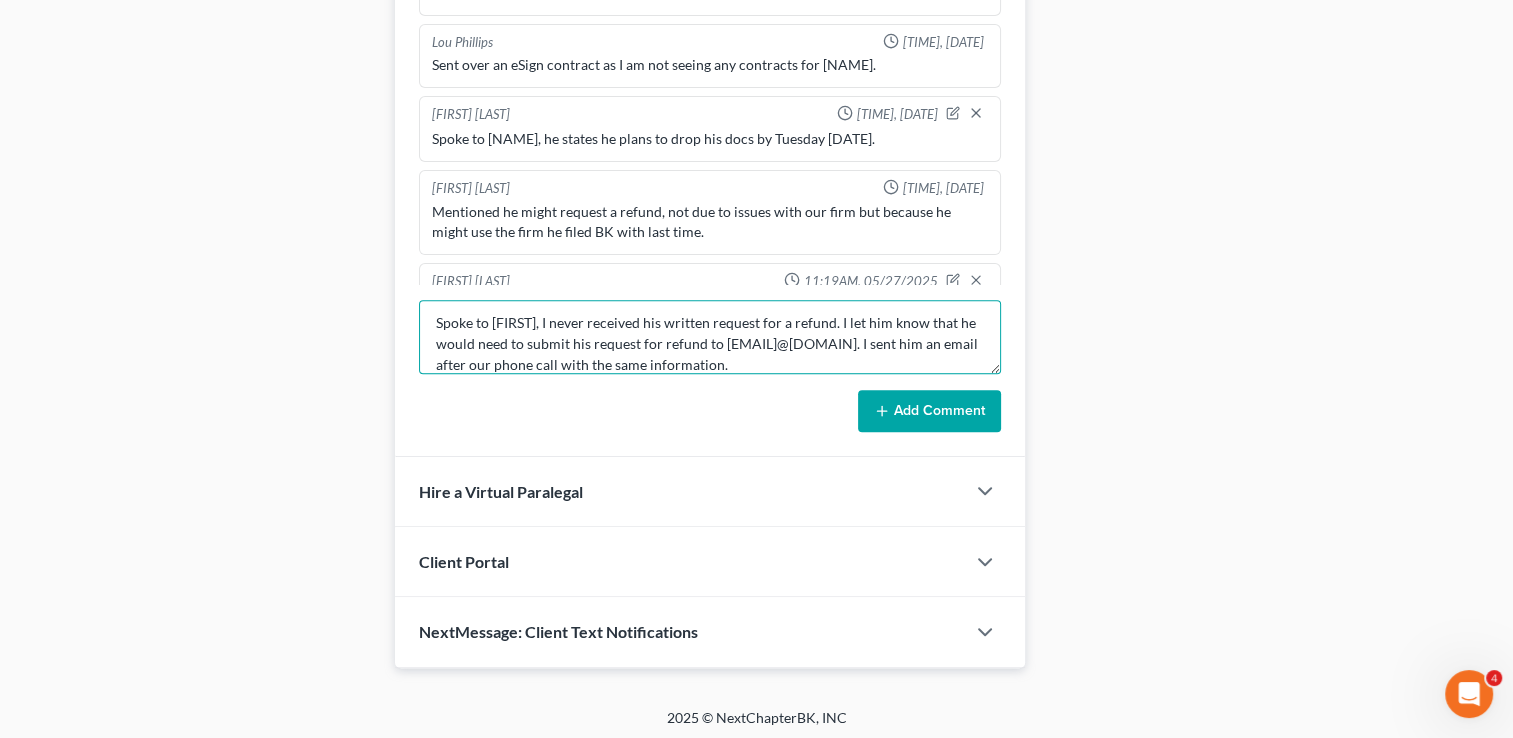 type on "Spoke to Terry, I never received his written request for a refund. I let him know that he would need to submit his request for refund to paul@chapter7ok.com. I sent him an email after our phone call with the same information." 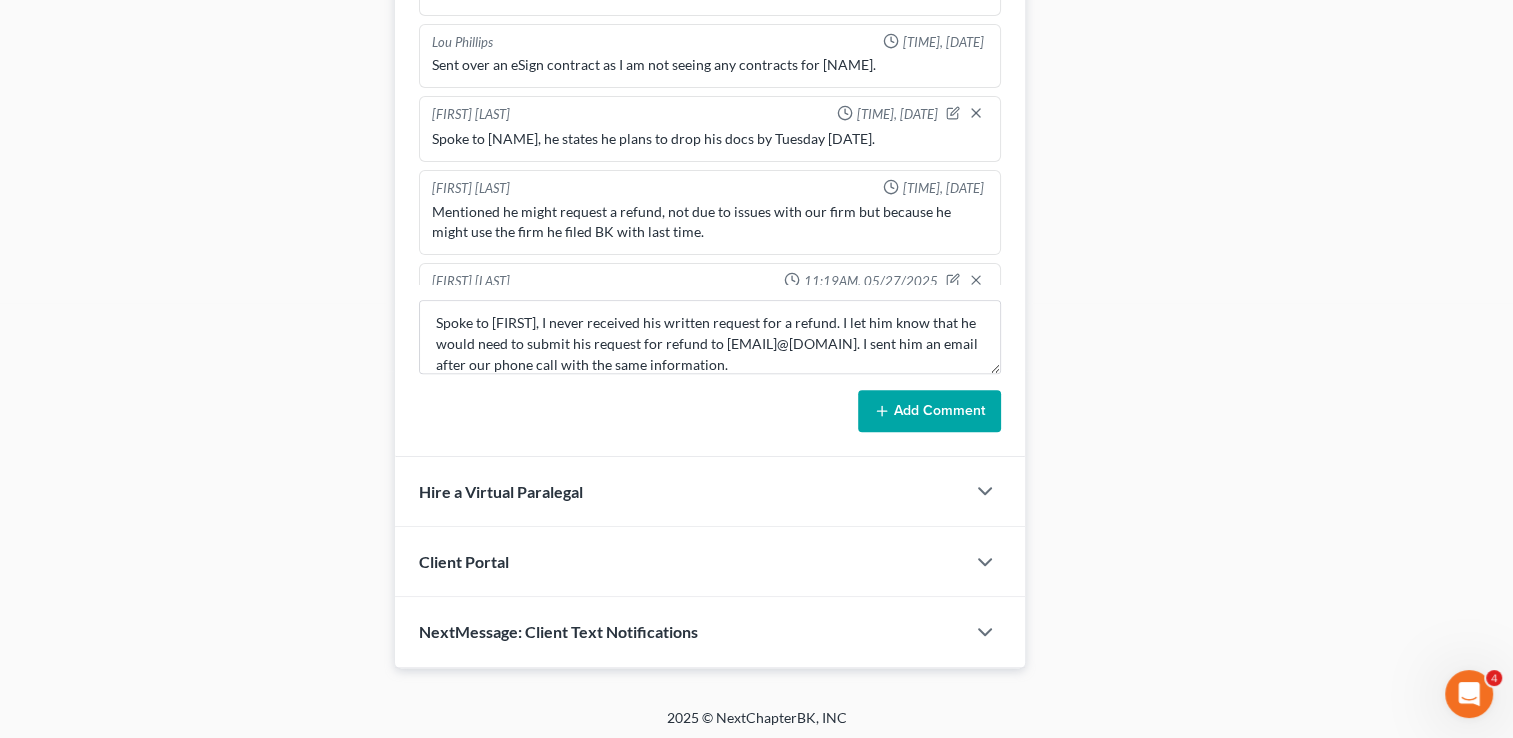click on "Add Comment" at bounding box center (929, 411) 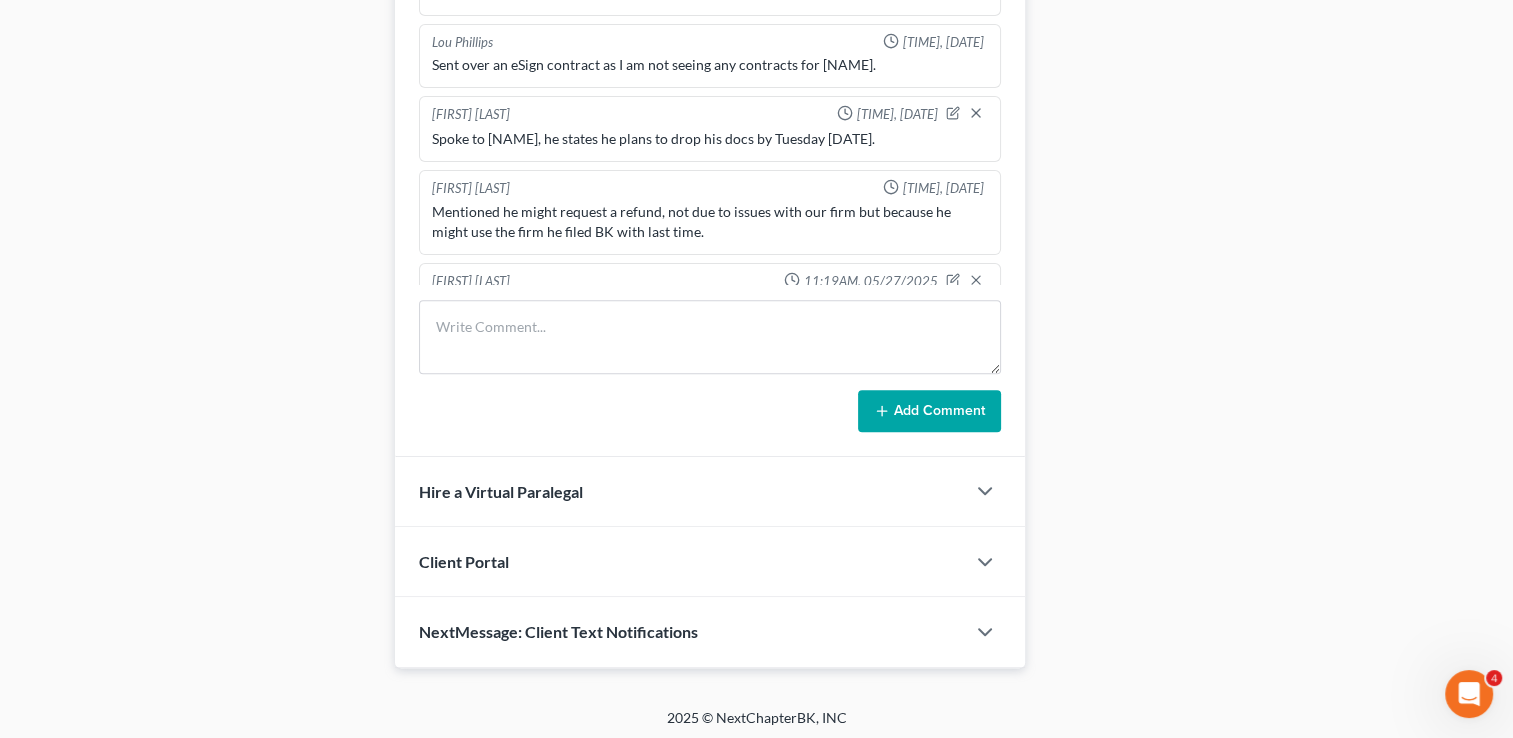 scroll, scrollTop: 0, scrollLeft: 0, axis: both 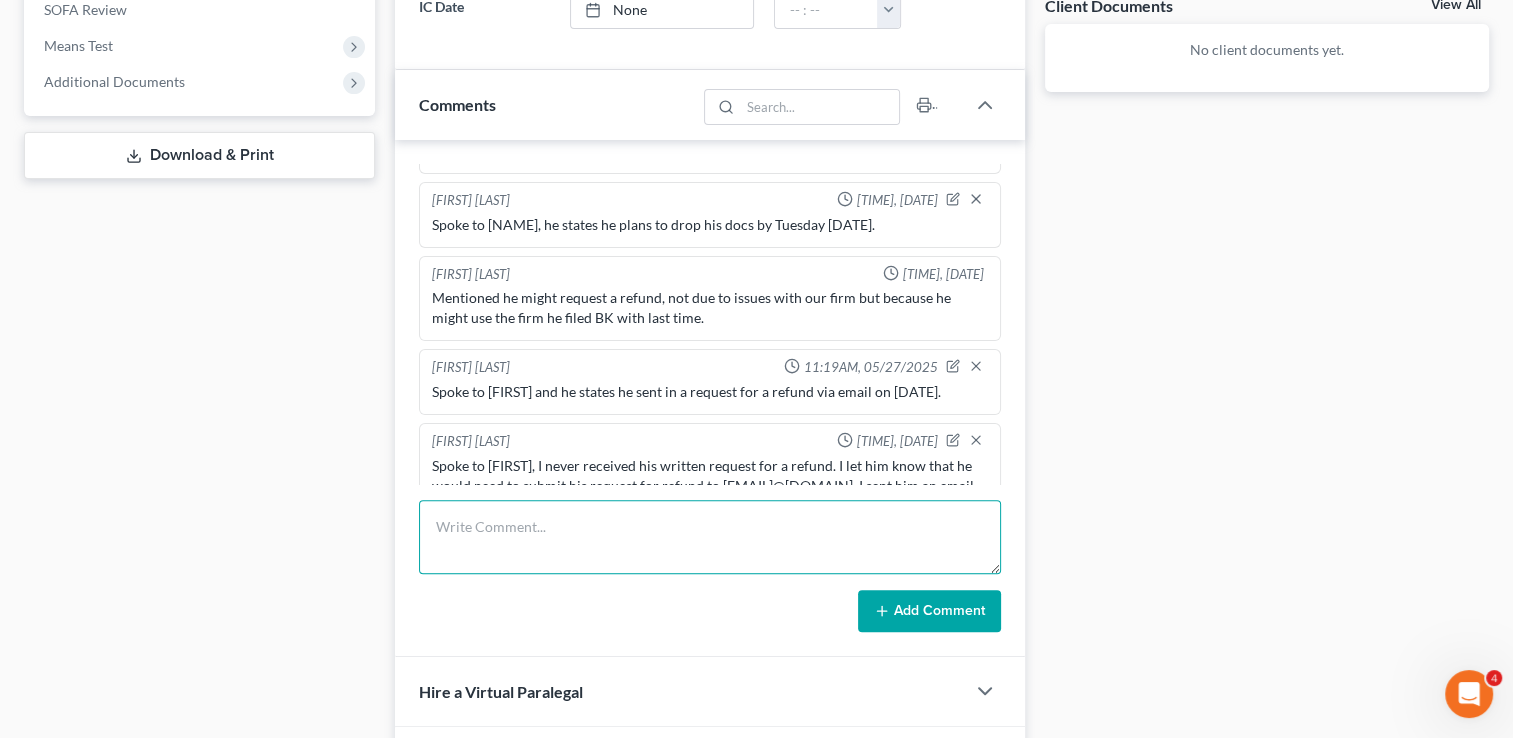 click at bounding box center (710, 537) 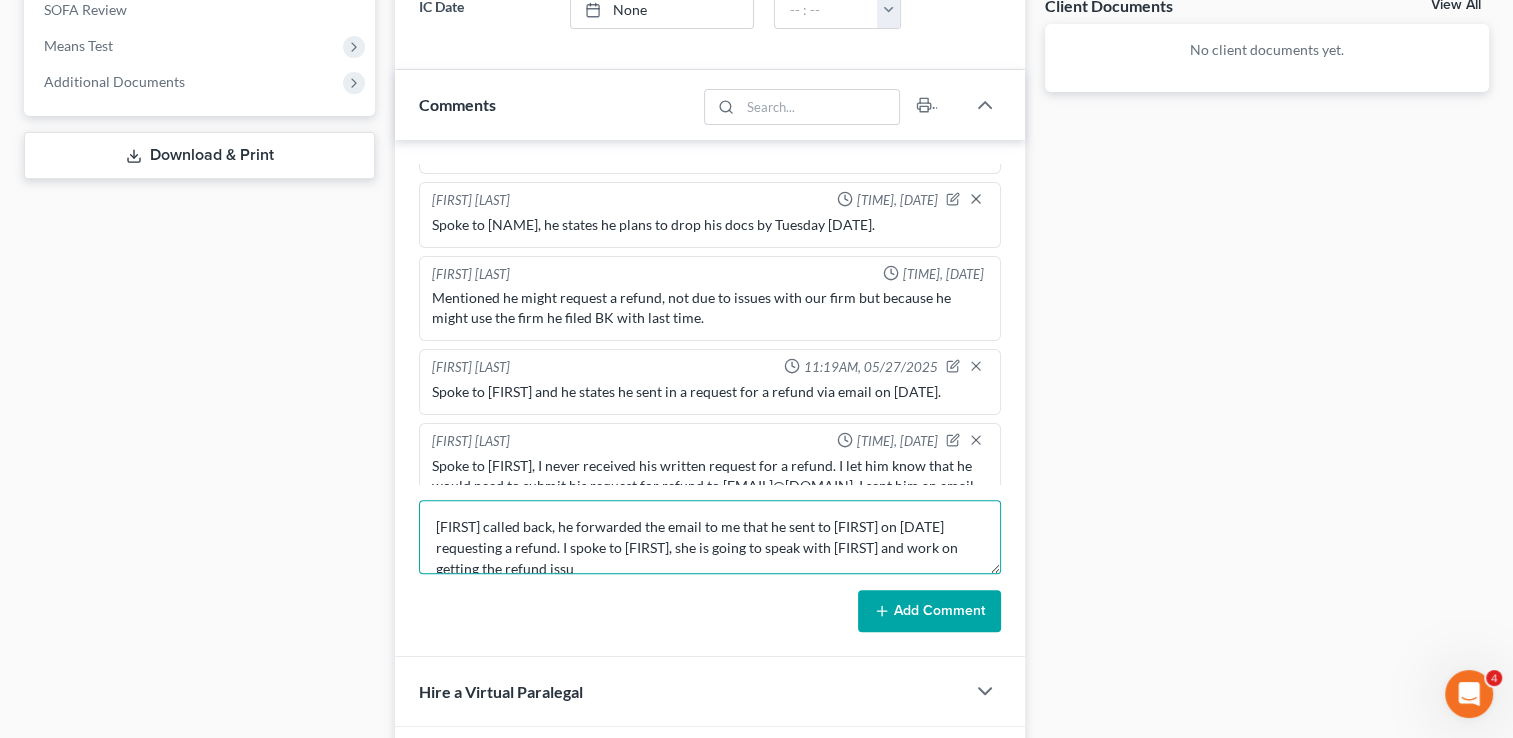 scroll, scrollTop: 4, scrollLeft: 0, axis: vertical 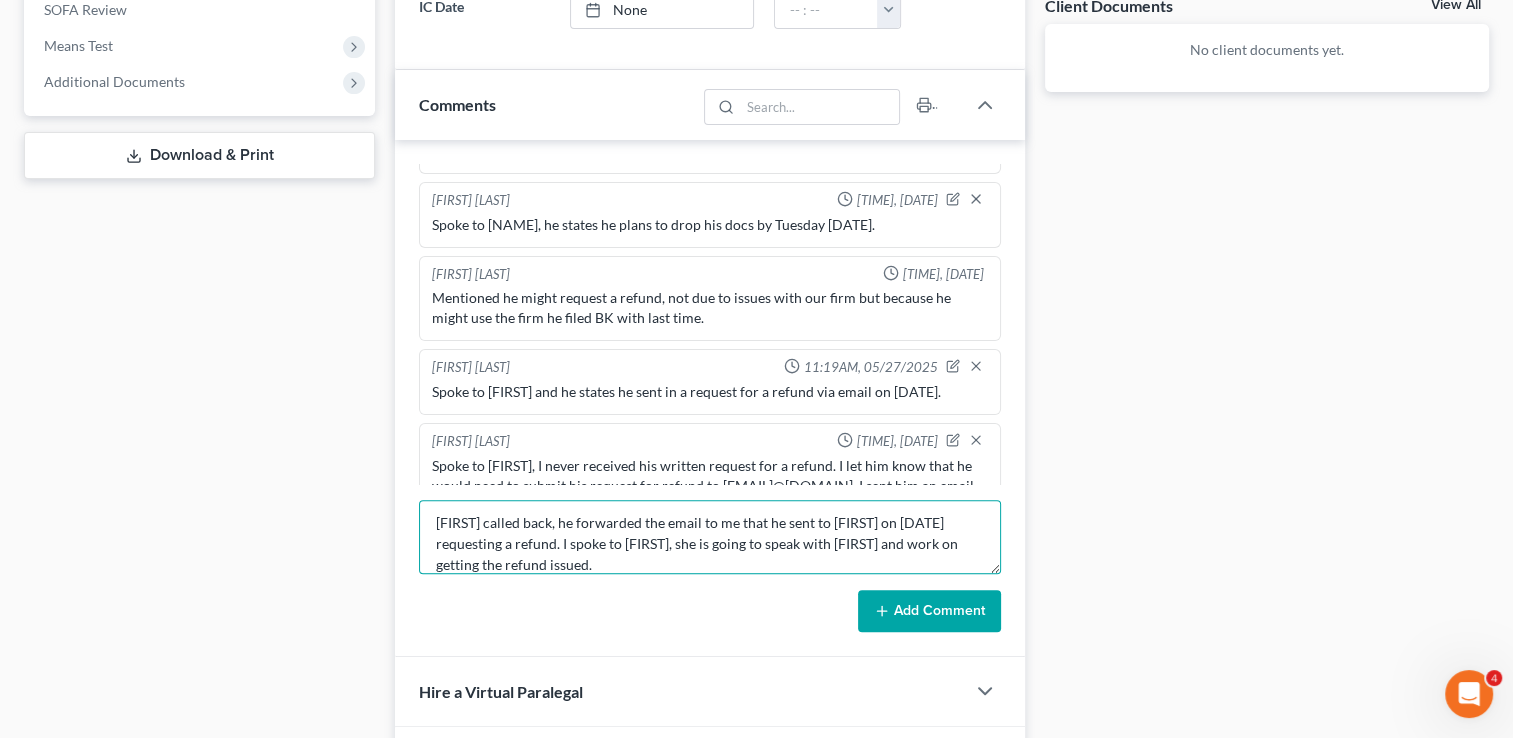 type on "Terry called back, he forwarded the email to me that he sent to Paul on May 8th requesting a refund. I spoke to Kate, she is going to speak with Paul and work on getting the refund issued." 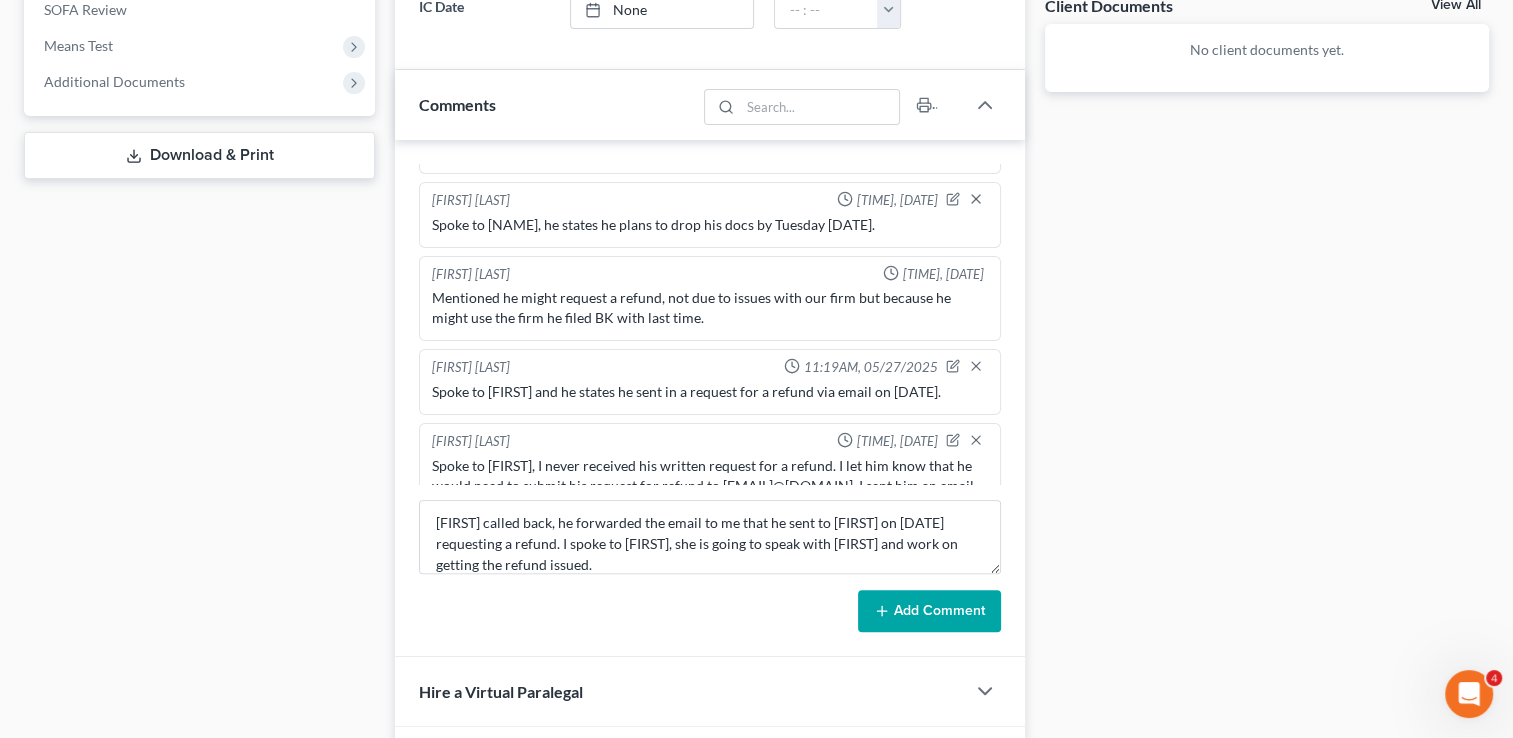 click on "Add Comment" at bounding box center (929, 611) 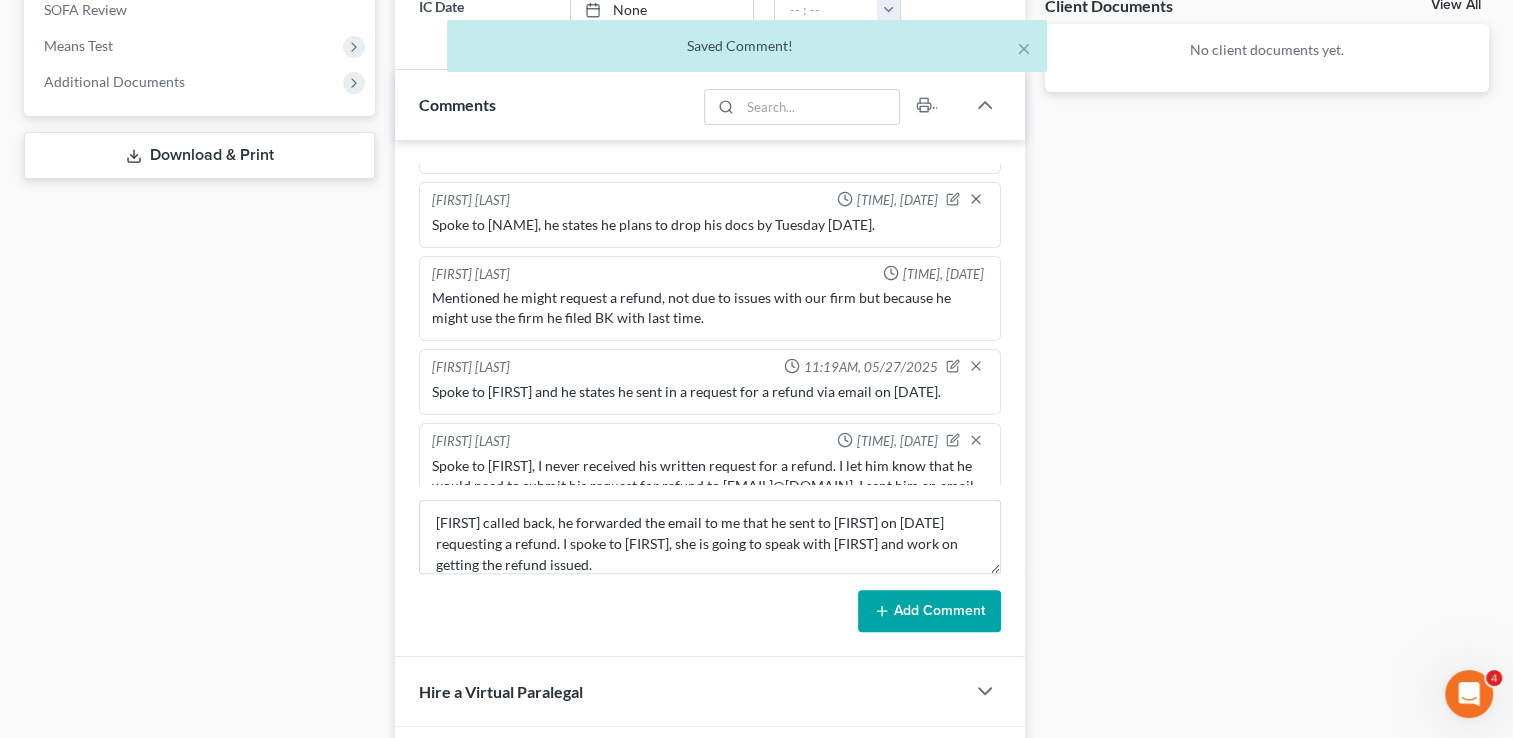 type 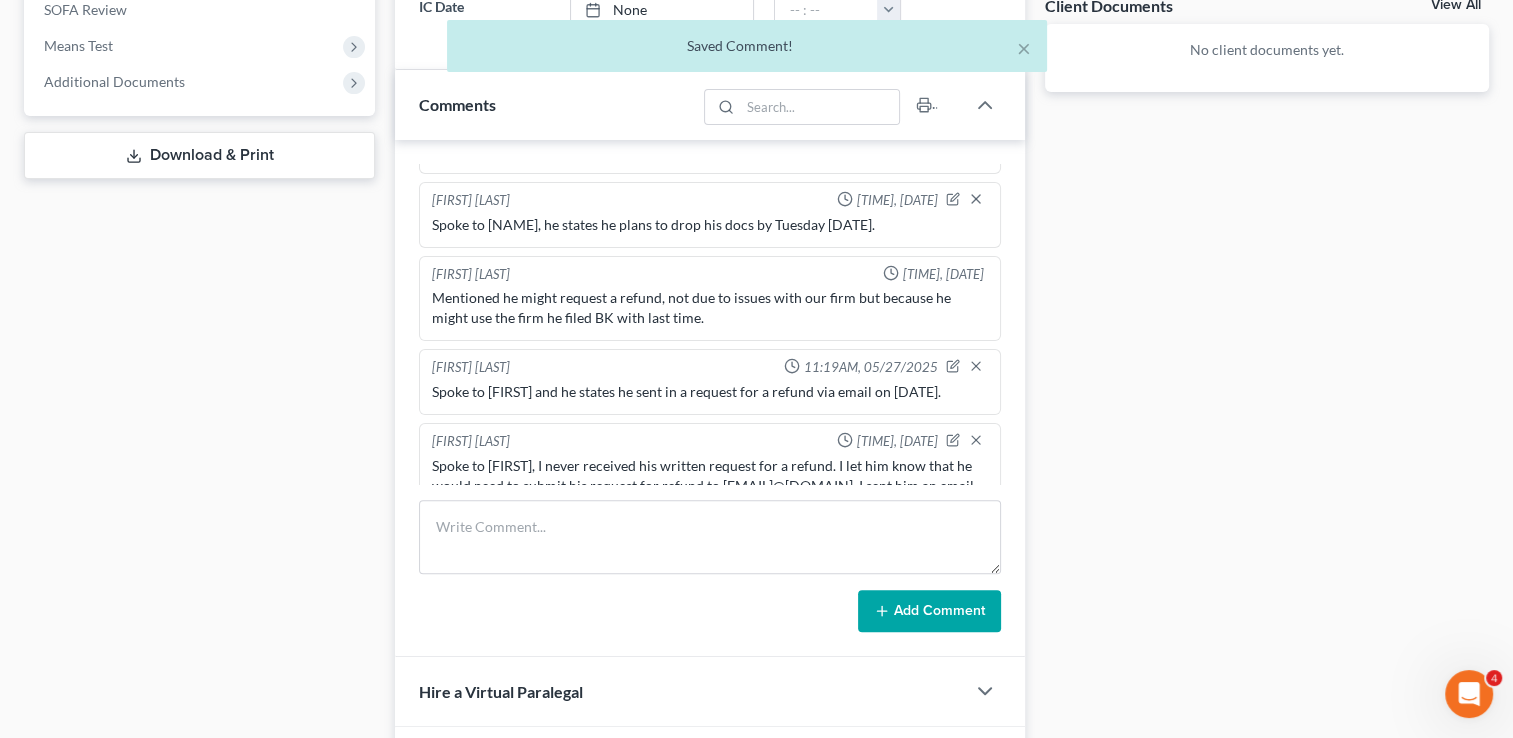 scroll, scrollTop: 0, scrollLeft: 0, axis: both 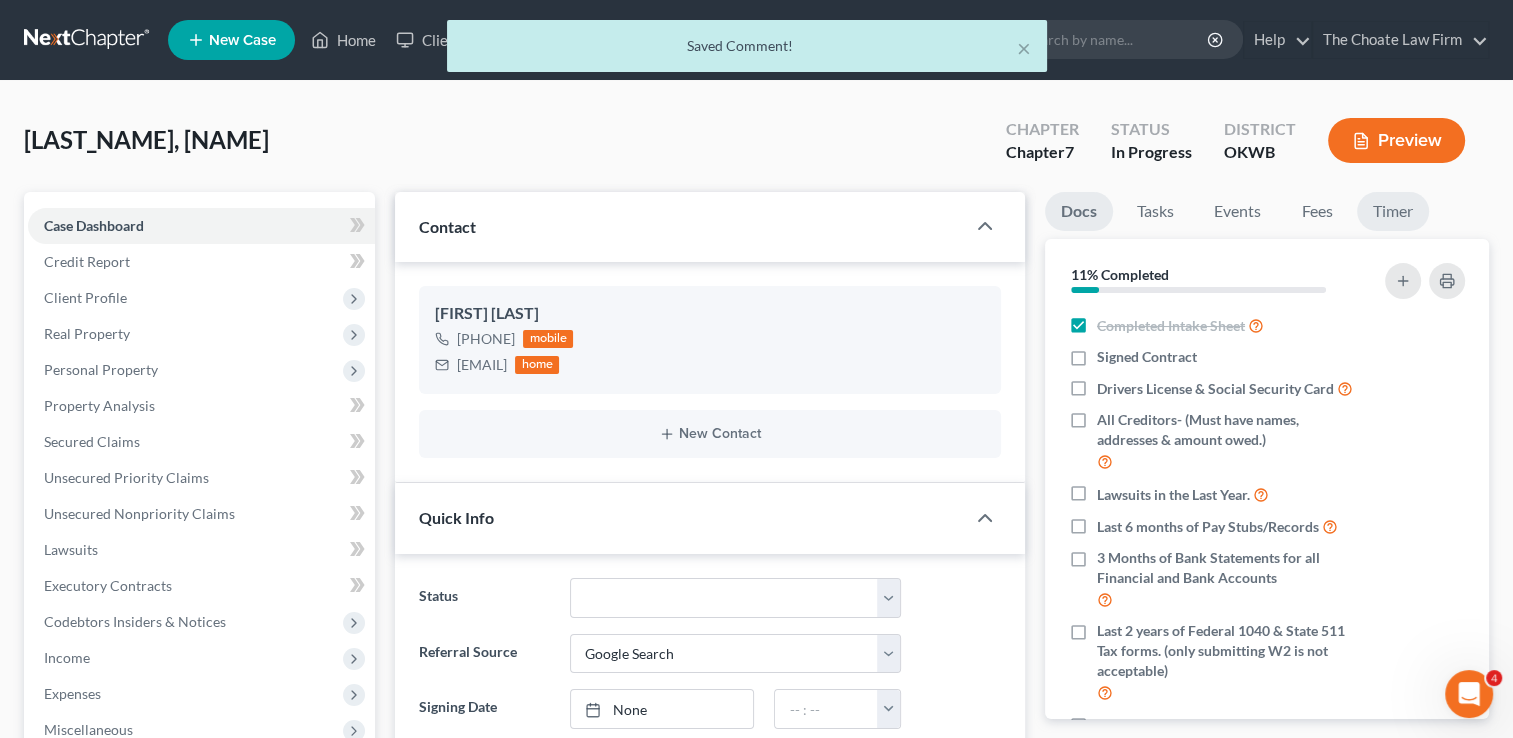 click on "Timer" at bounding box center [1393, 211] 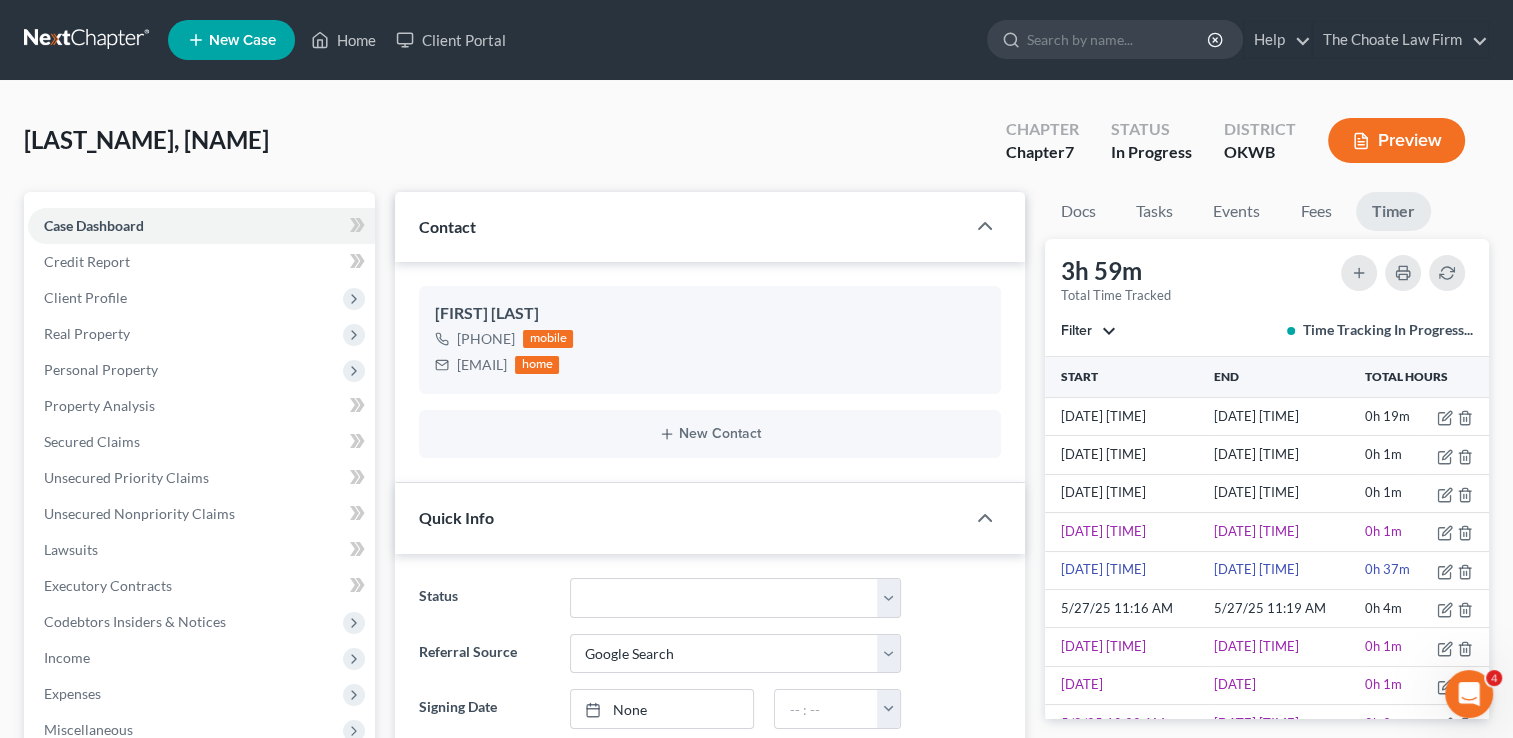 click at bounding box center (88, 40) 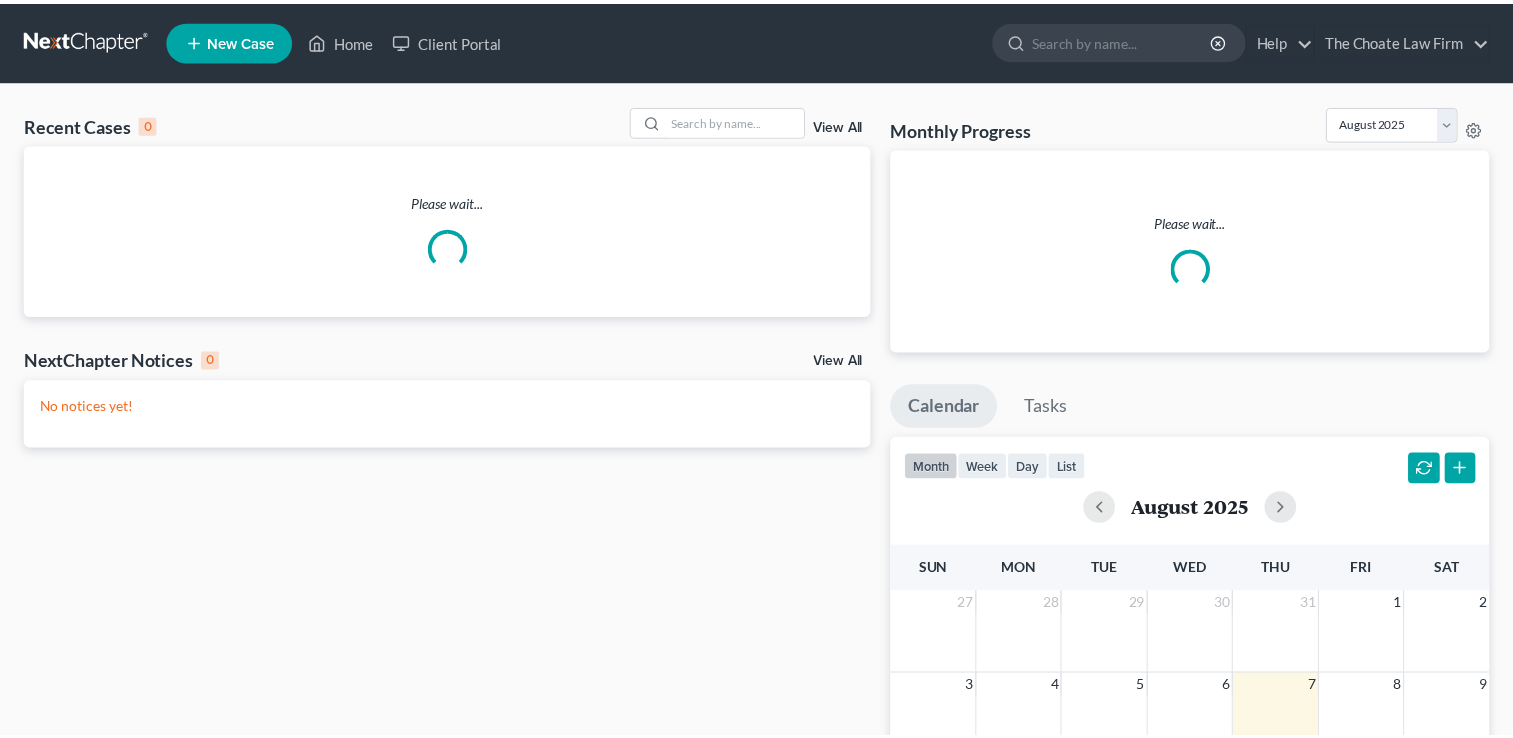 scroll, scrollTop: 0, scrollLeft: 0, axis: both 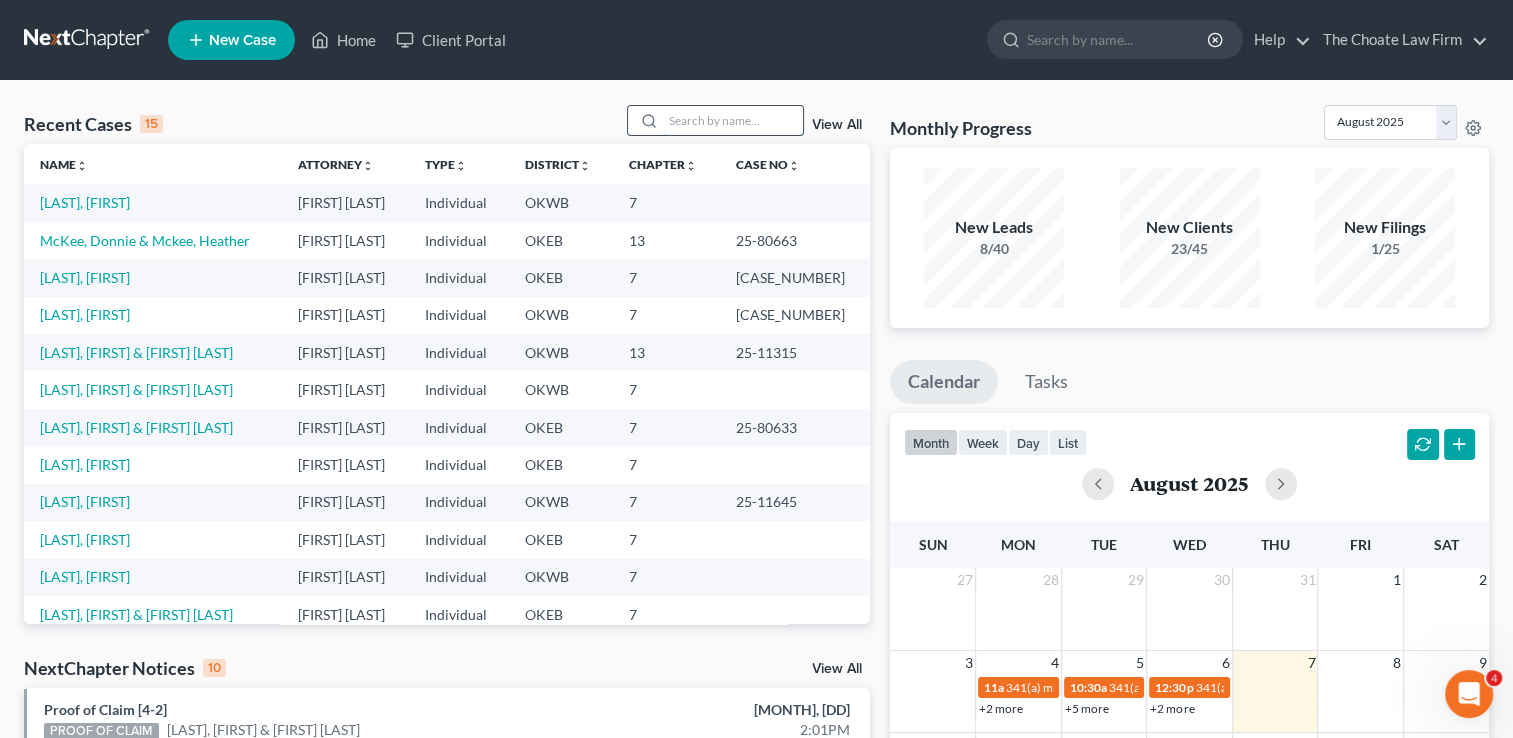 click at bounding box center [733, 120] 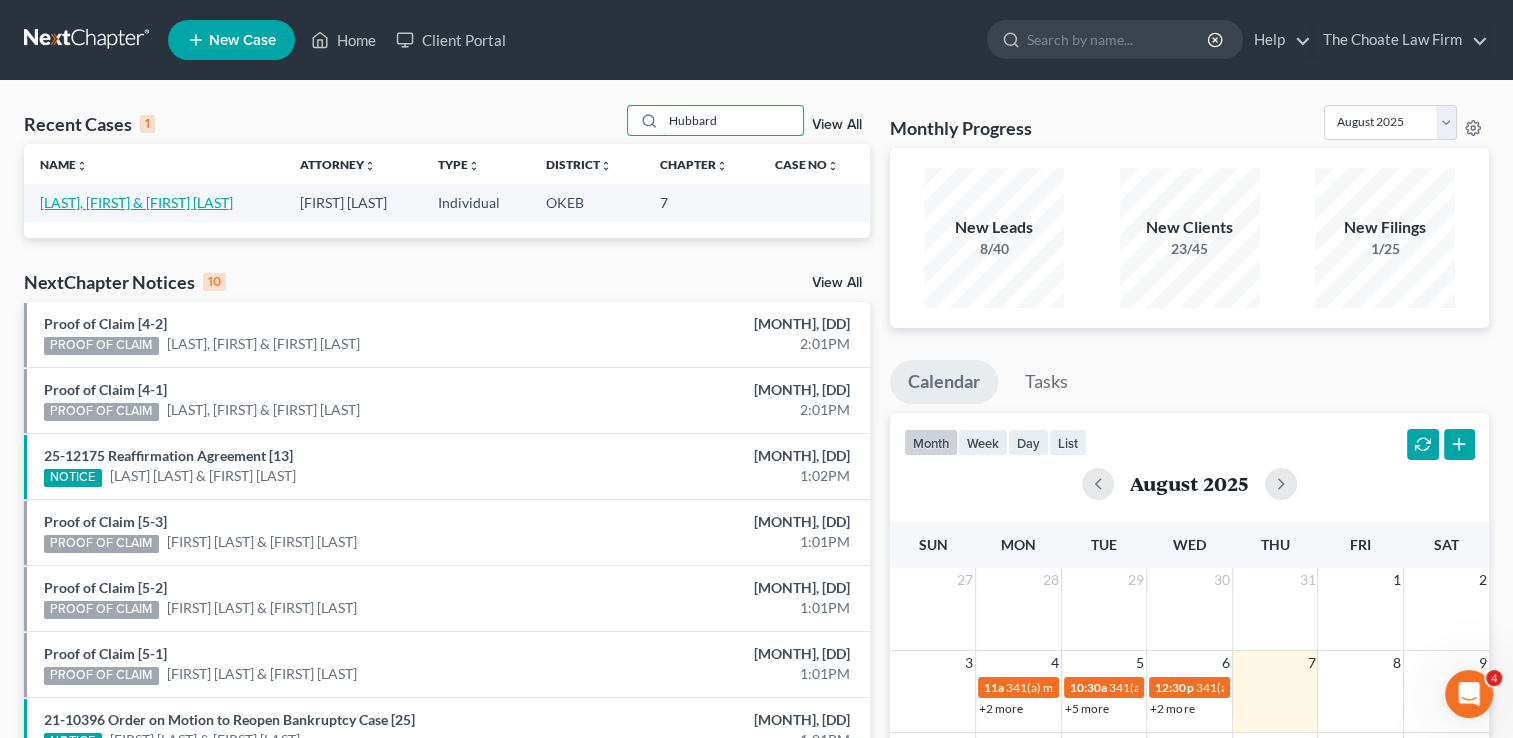 type on "Hubbard" 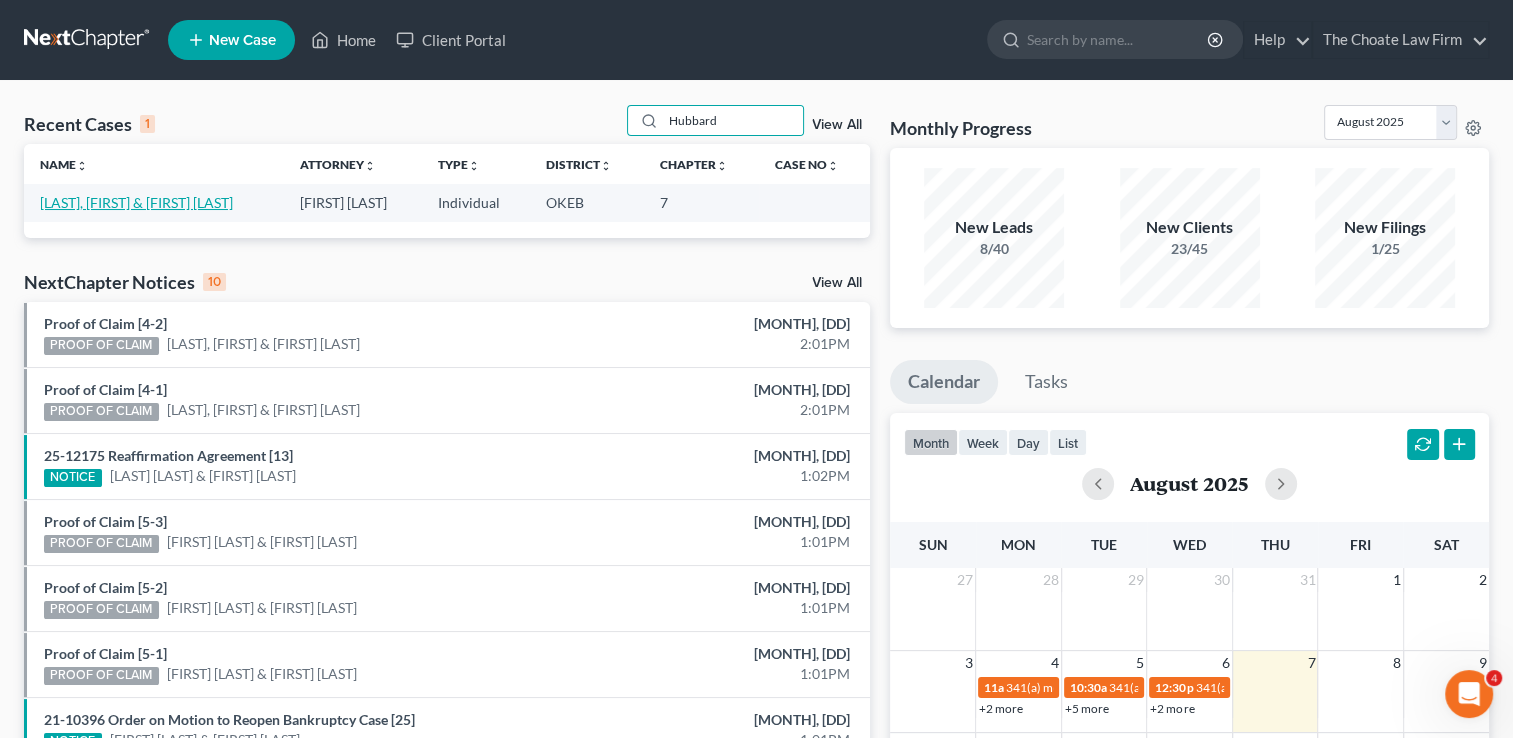 click on "[LAST], [FIRST] & [FIRST] [LAST]" at bounding box center (136, 202) 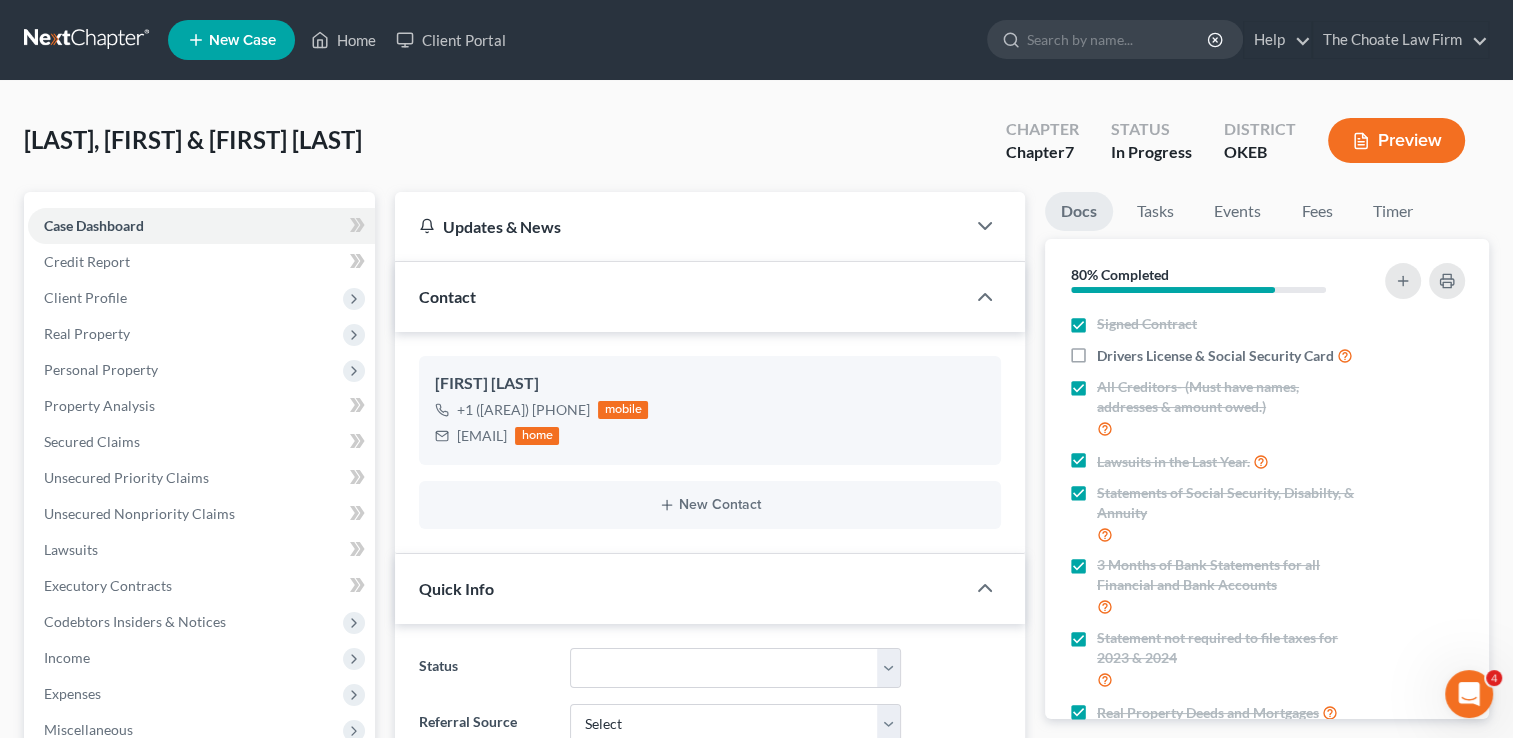 scroll, scrollTop: 136, scrollLeft: 0, axis: vertical 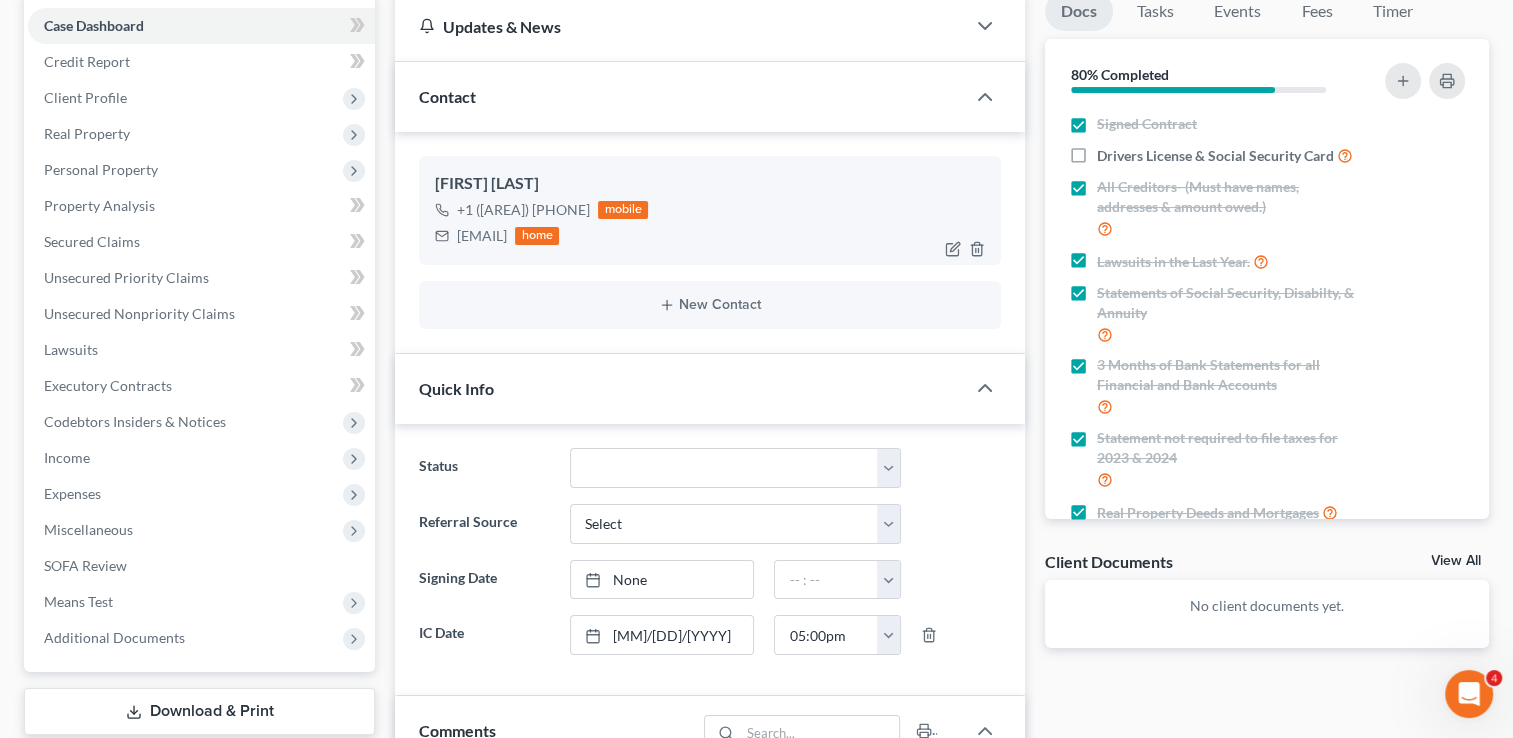 click on "[EMAIL]" at bounding box center (482, 236) 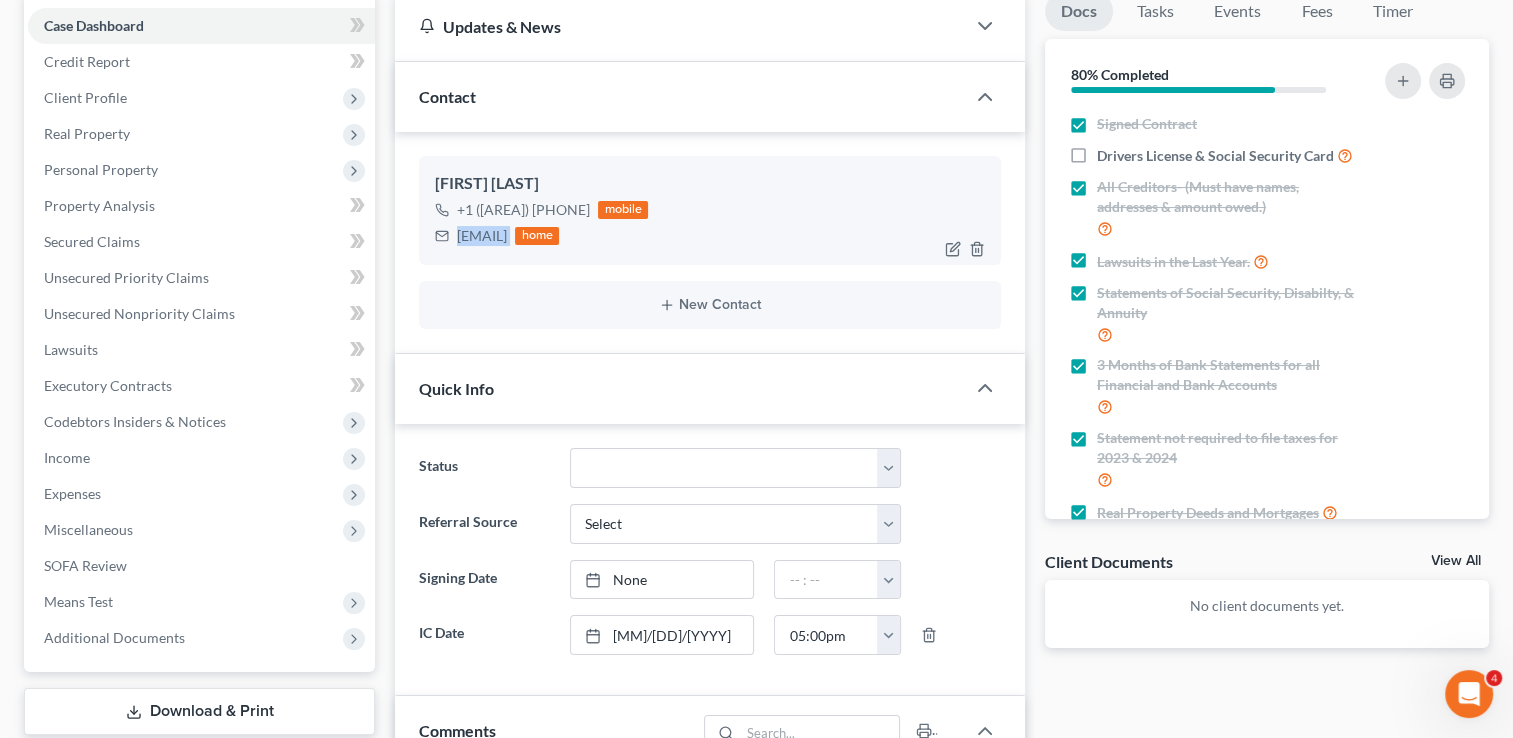 click on "[EMAIL]" at bounding box center [482, 236] 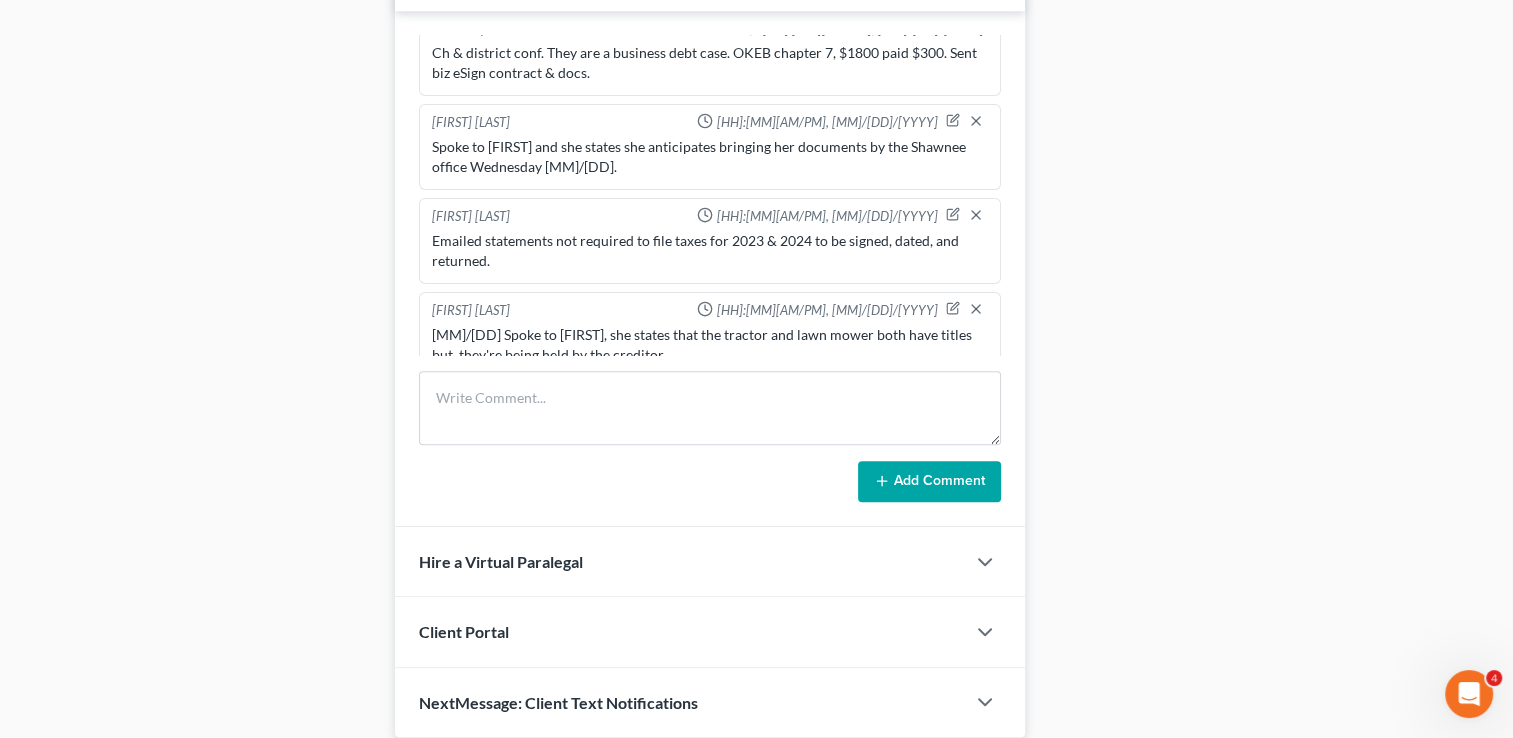 scroll, scrollTop: 1000, scrollLeft: 0, axis: vertical 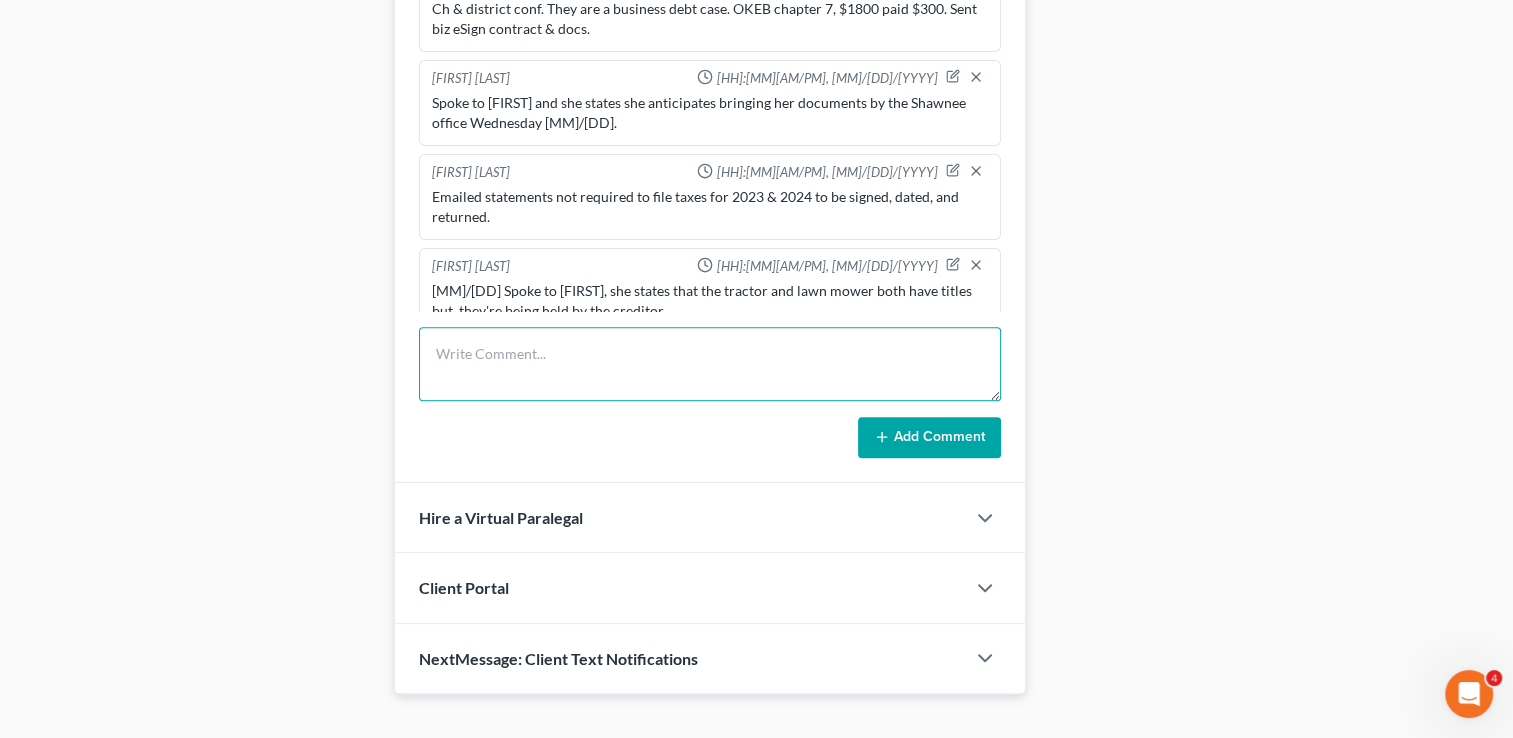 click at bounding box center (710, 364) 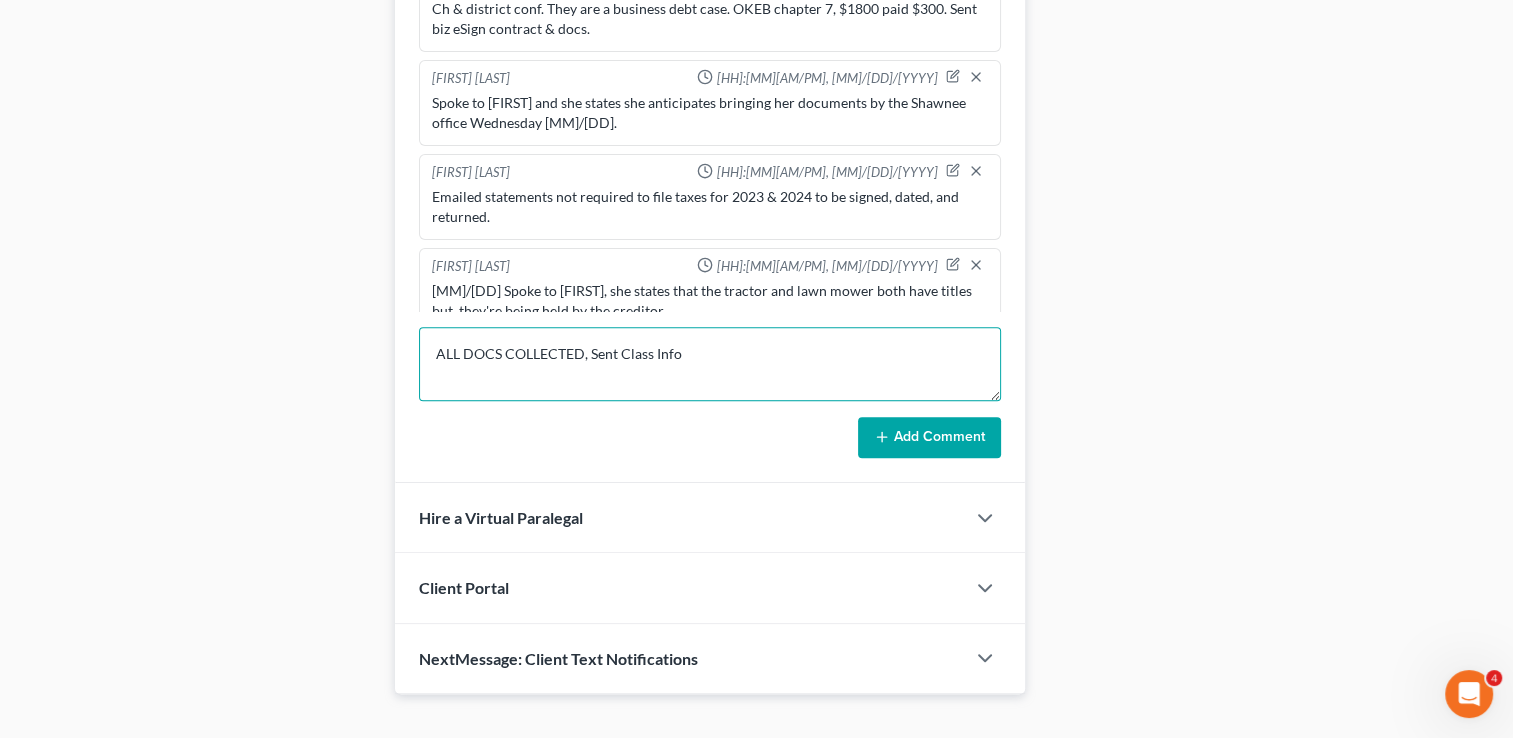 click on "ALL DOCS COLLECTED, Sent Class Info" at bounding box center [710, 364] 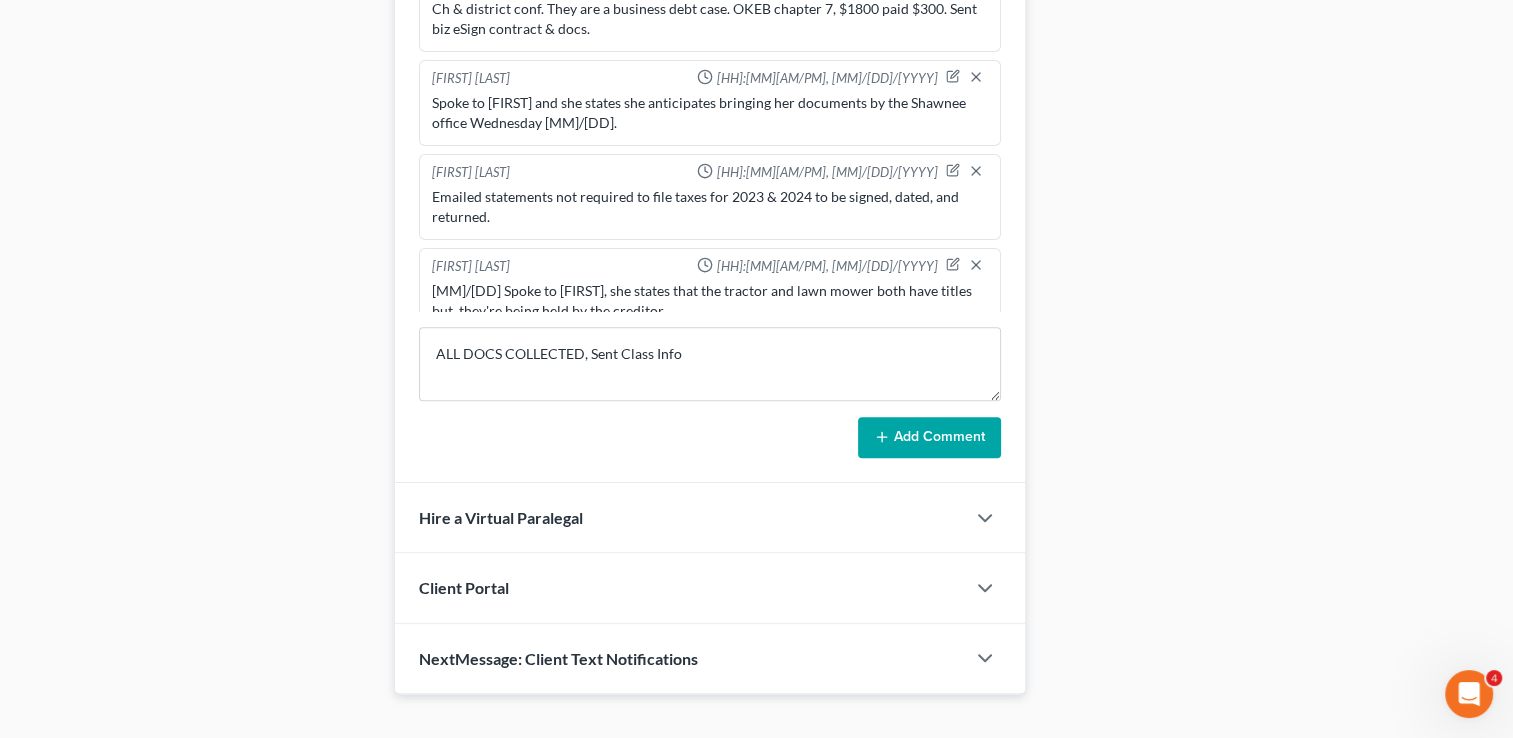 click on "Add Comment" at bounding box center (929, 438) 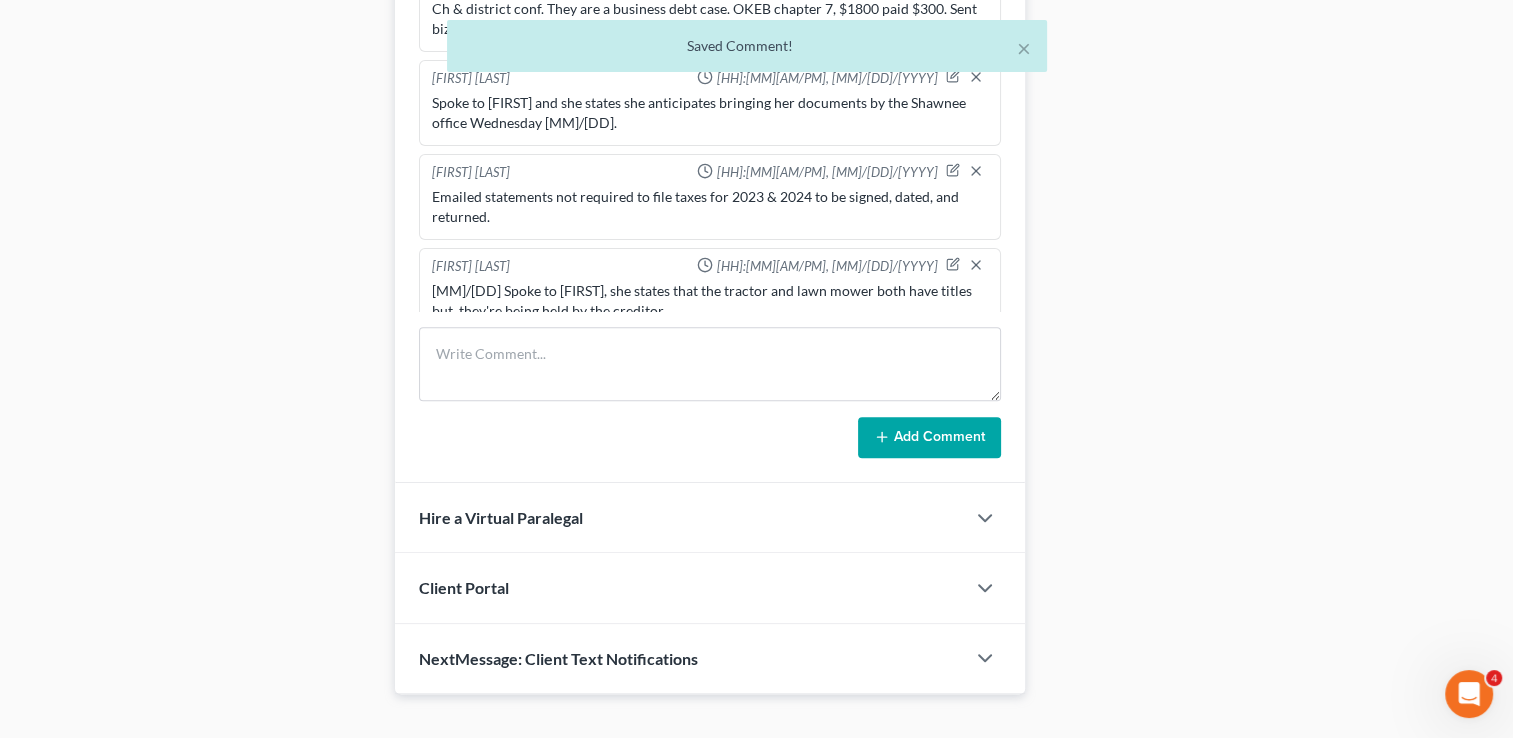 scroll, scrollTop: 210, scrollLeft: 0, axis: vertical 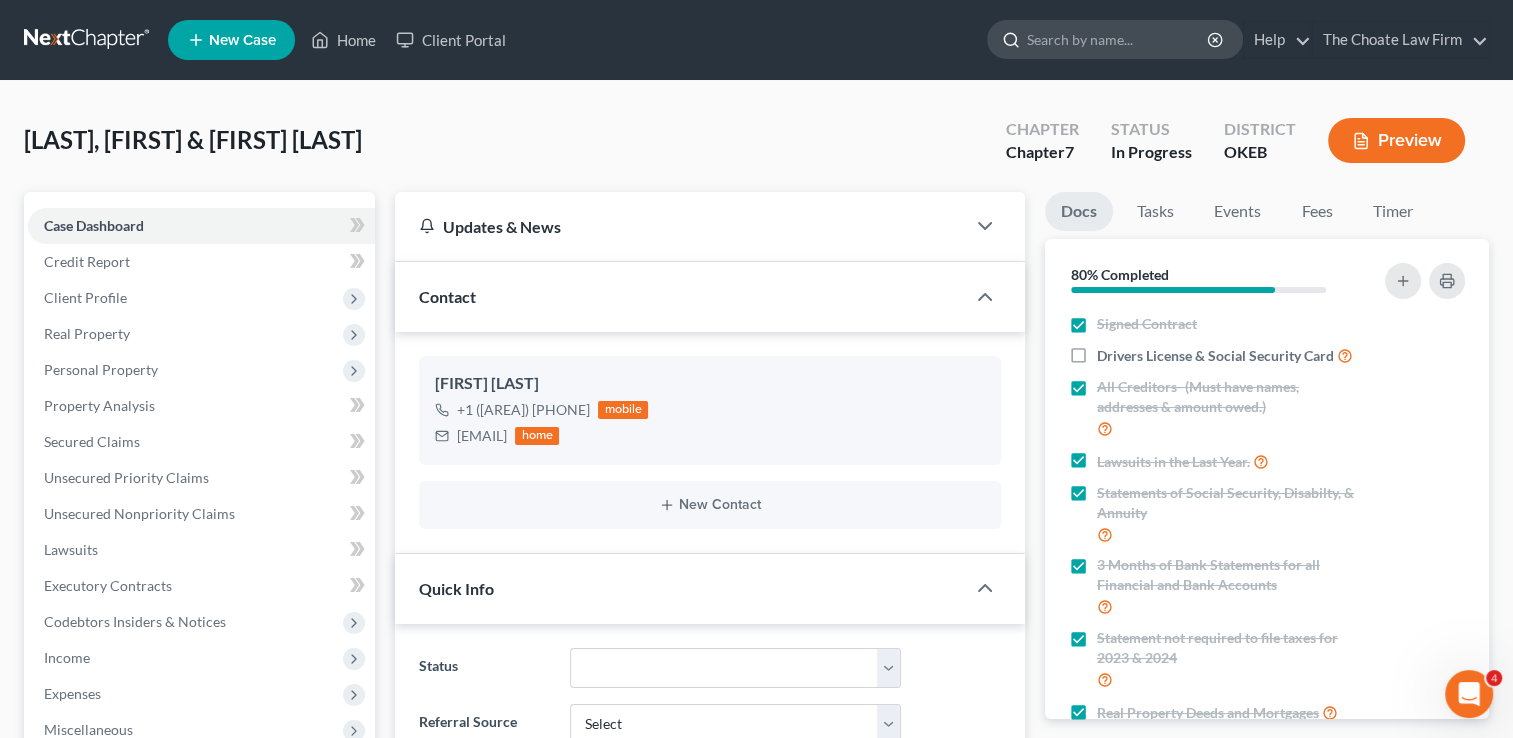 click at bounding box center (1118, 39) 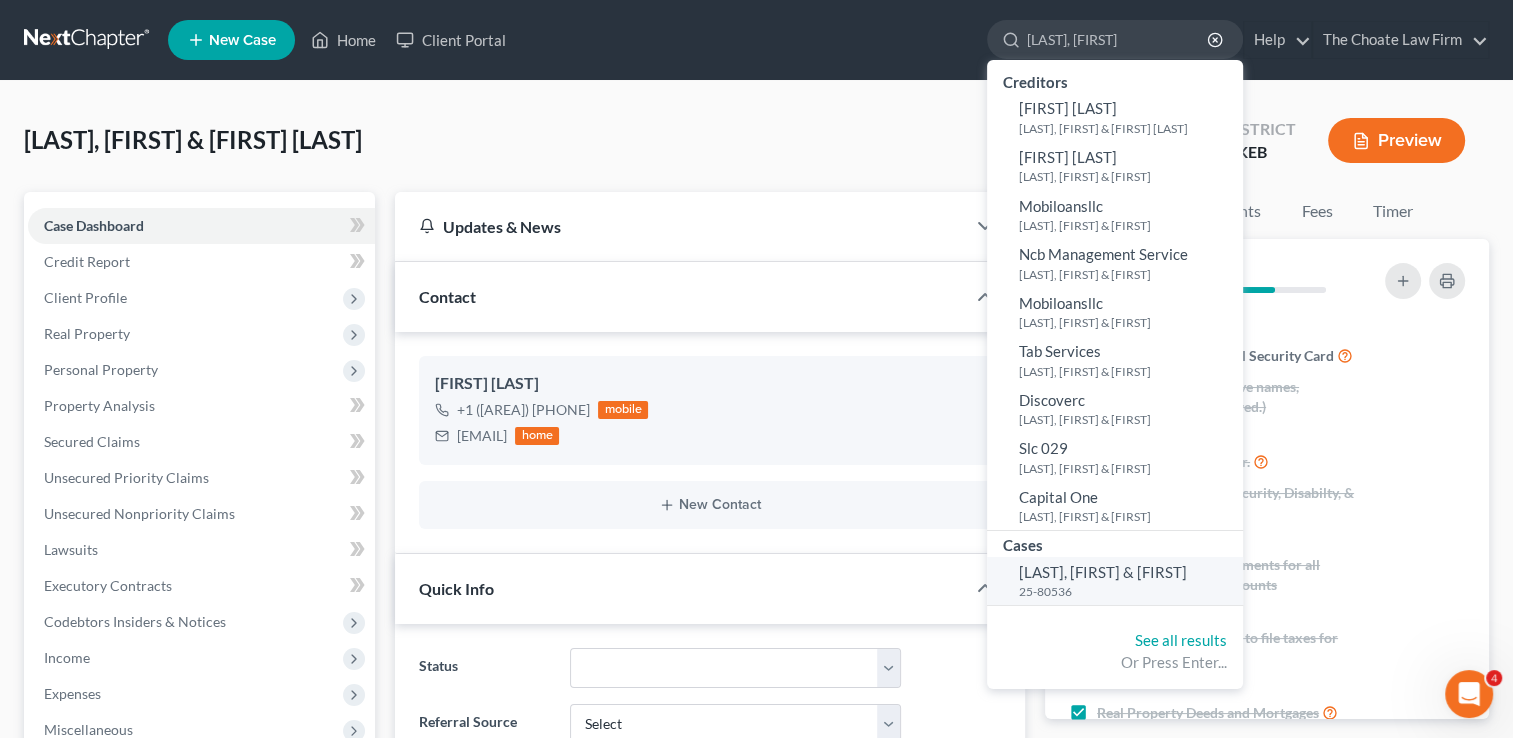 type on "[LAST], [FIRST]" 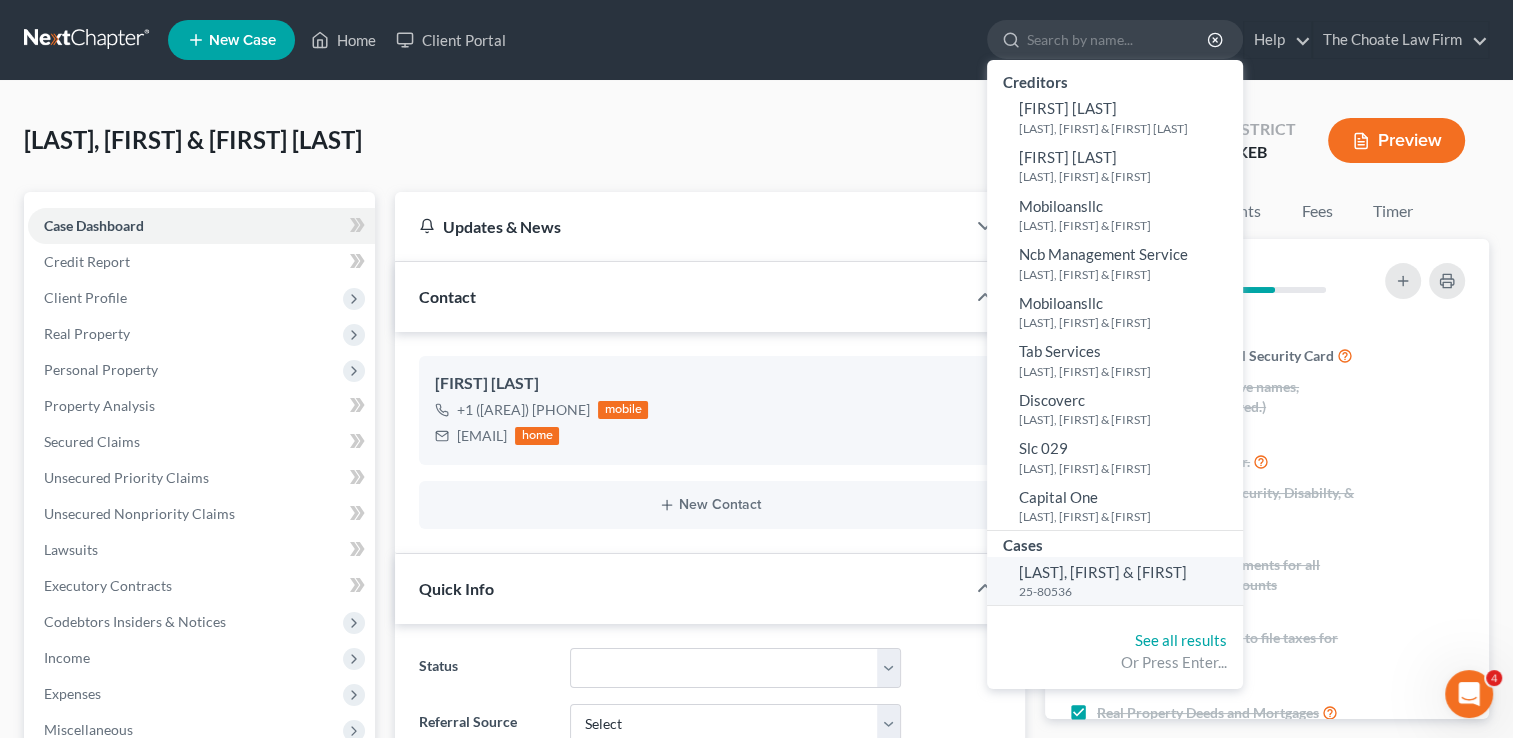 select on "3" 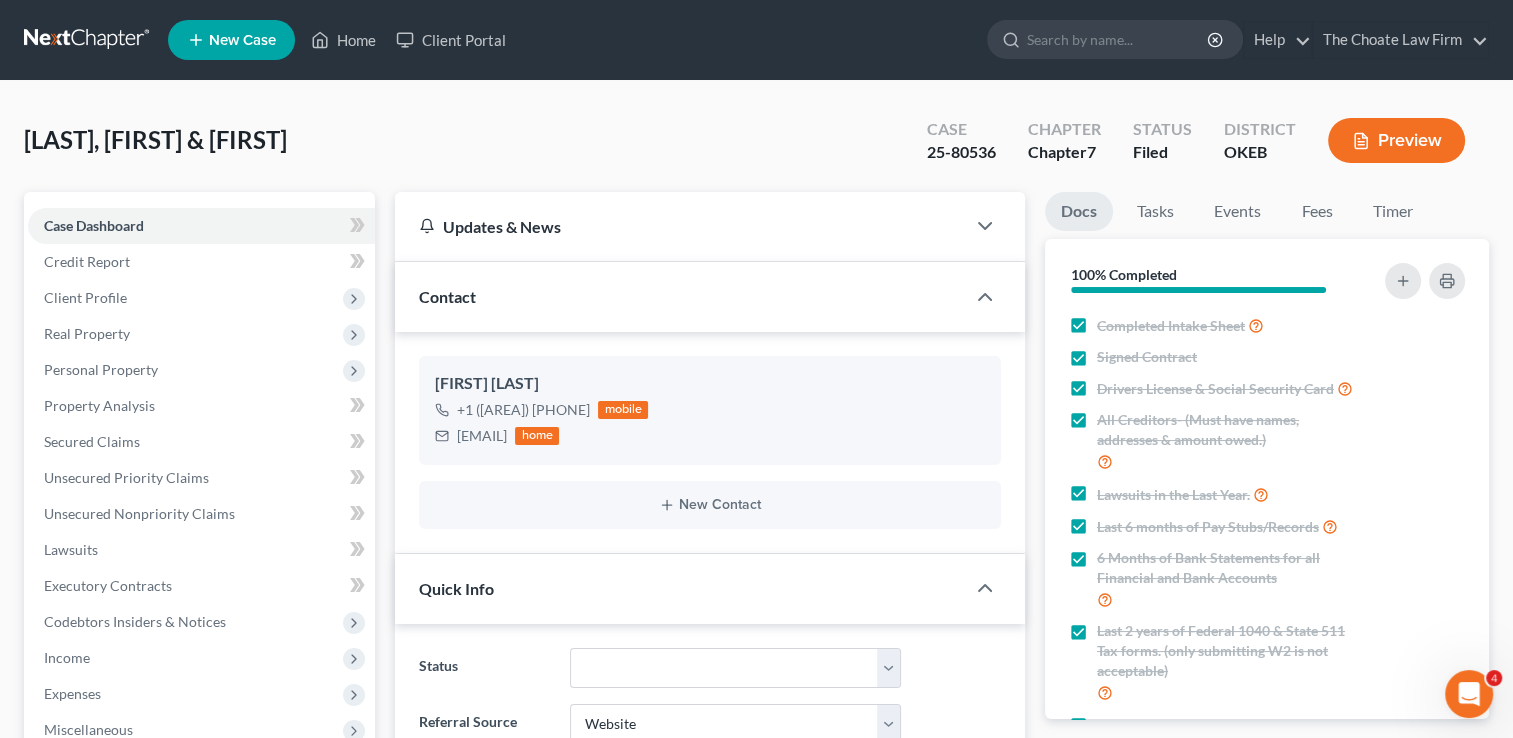 scroll, scrollTop: 2418, scrollLeft: 0, axis: vertical 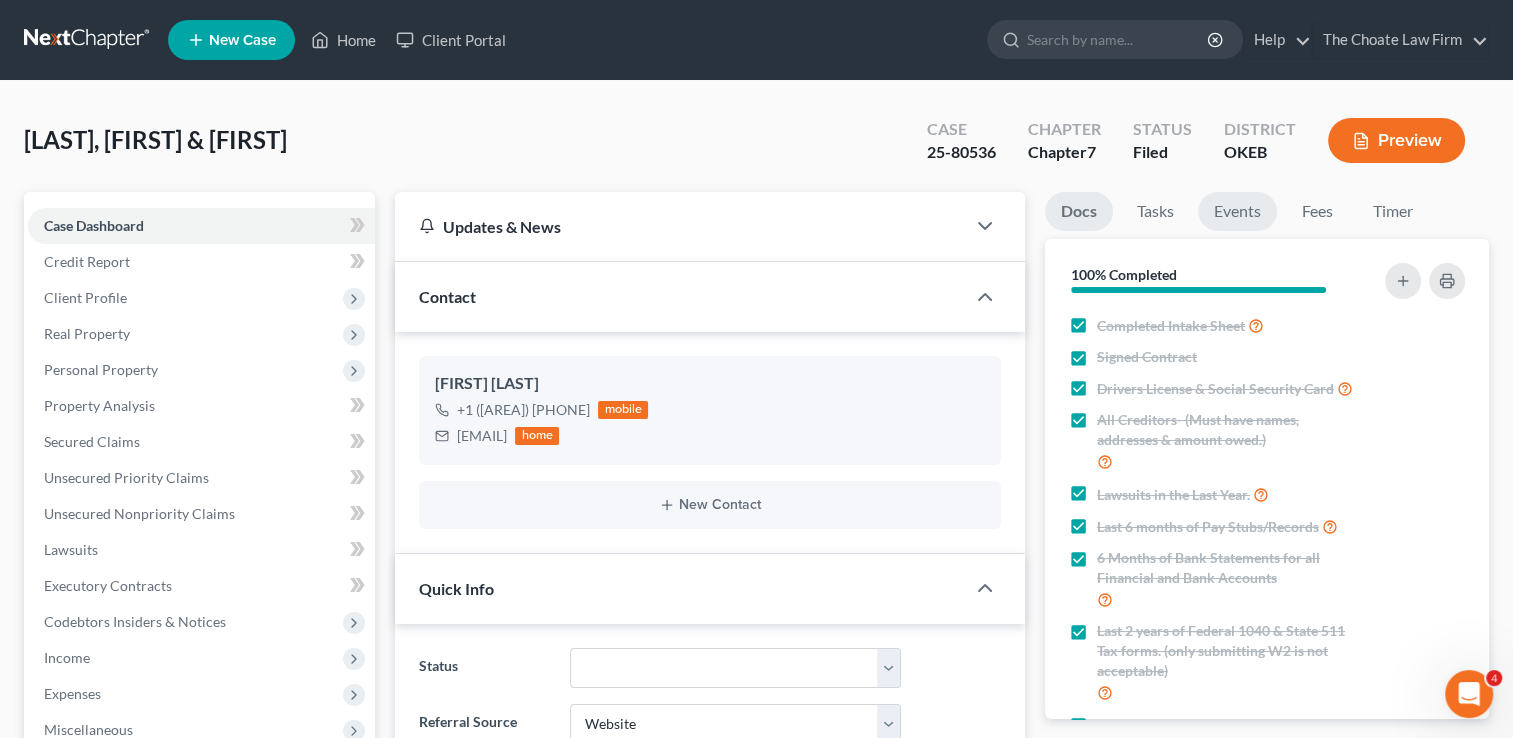 click on "Events" at bounding box center [1237, 211] 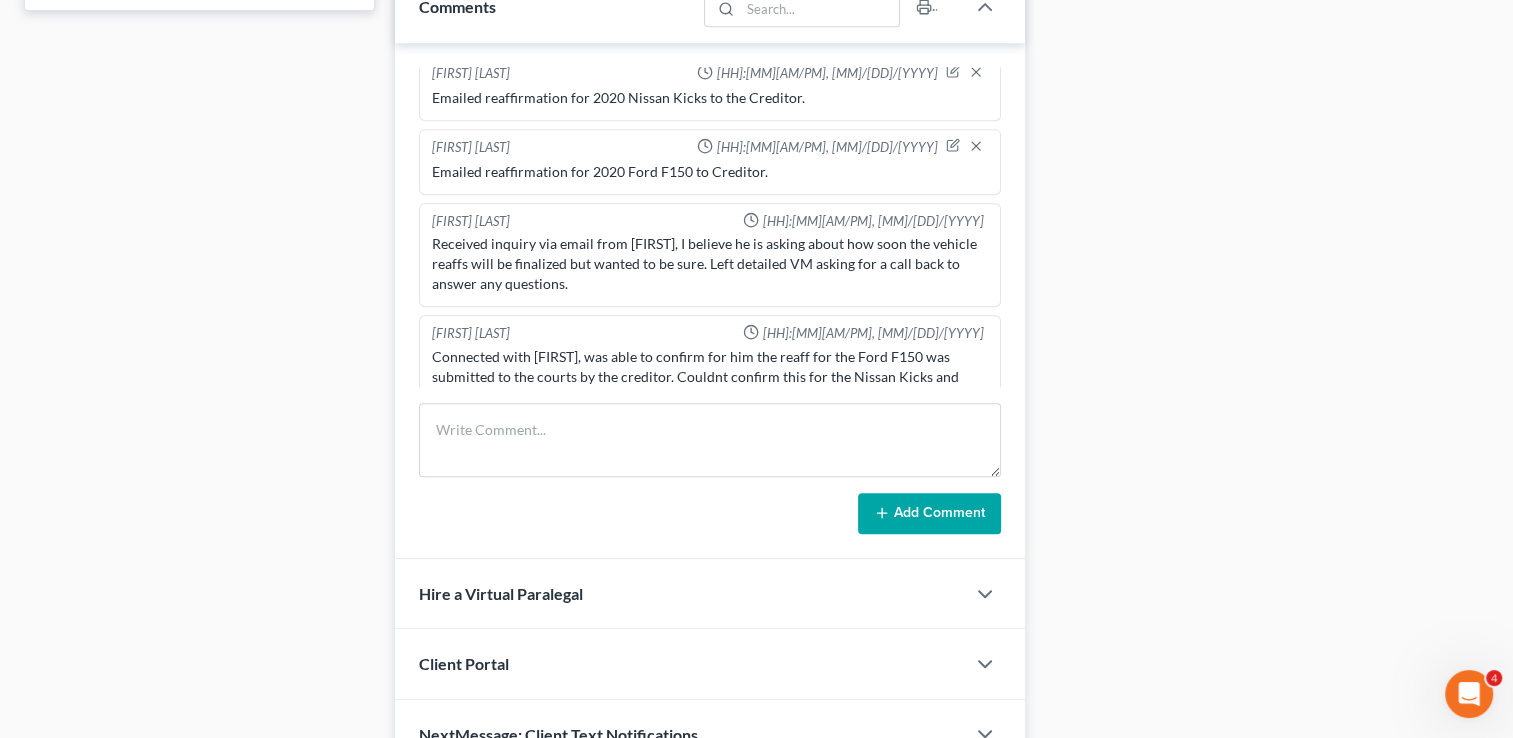 scroll, scrollTop: 1027, scrollLeft: 0, axis: vertical 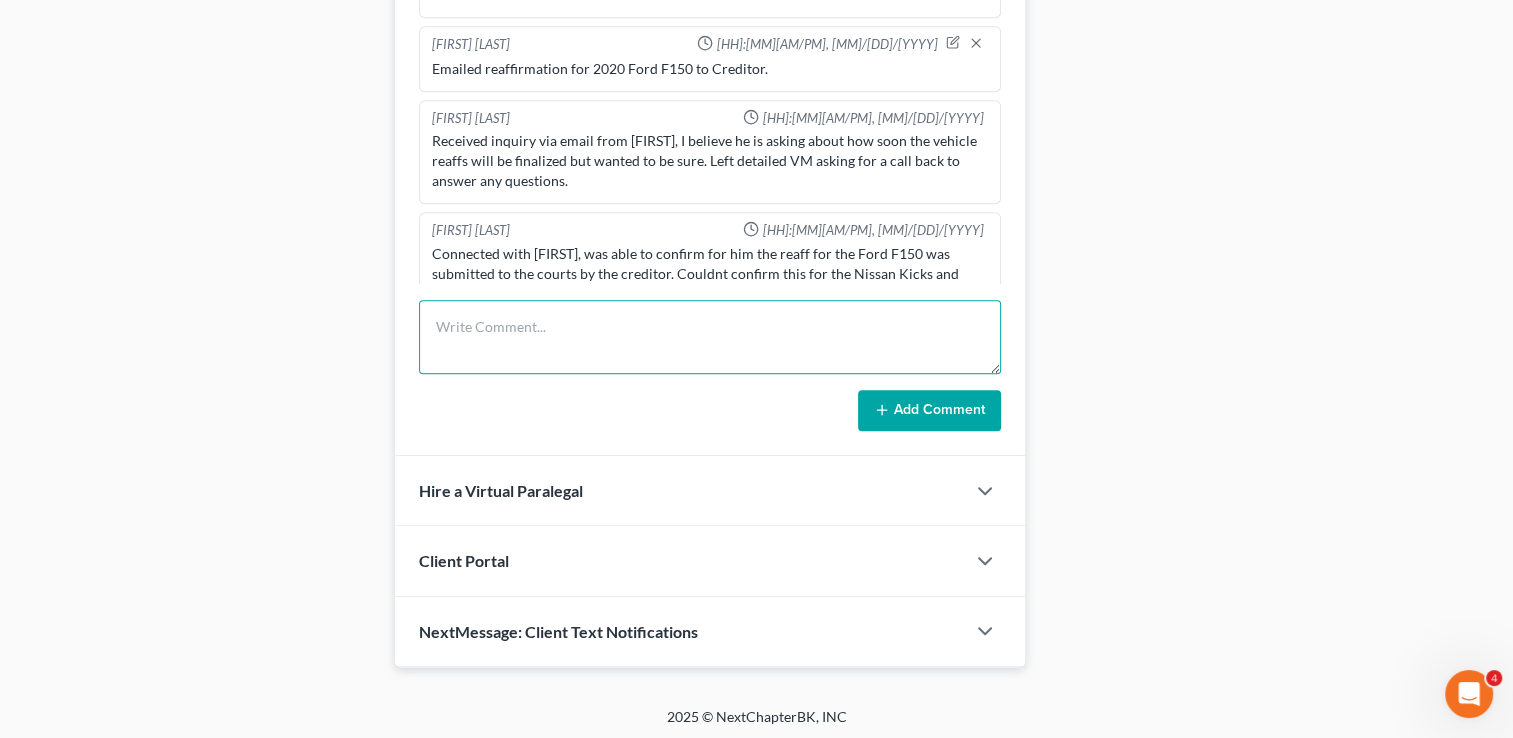 click at bounding box center [710, 337] 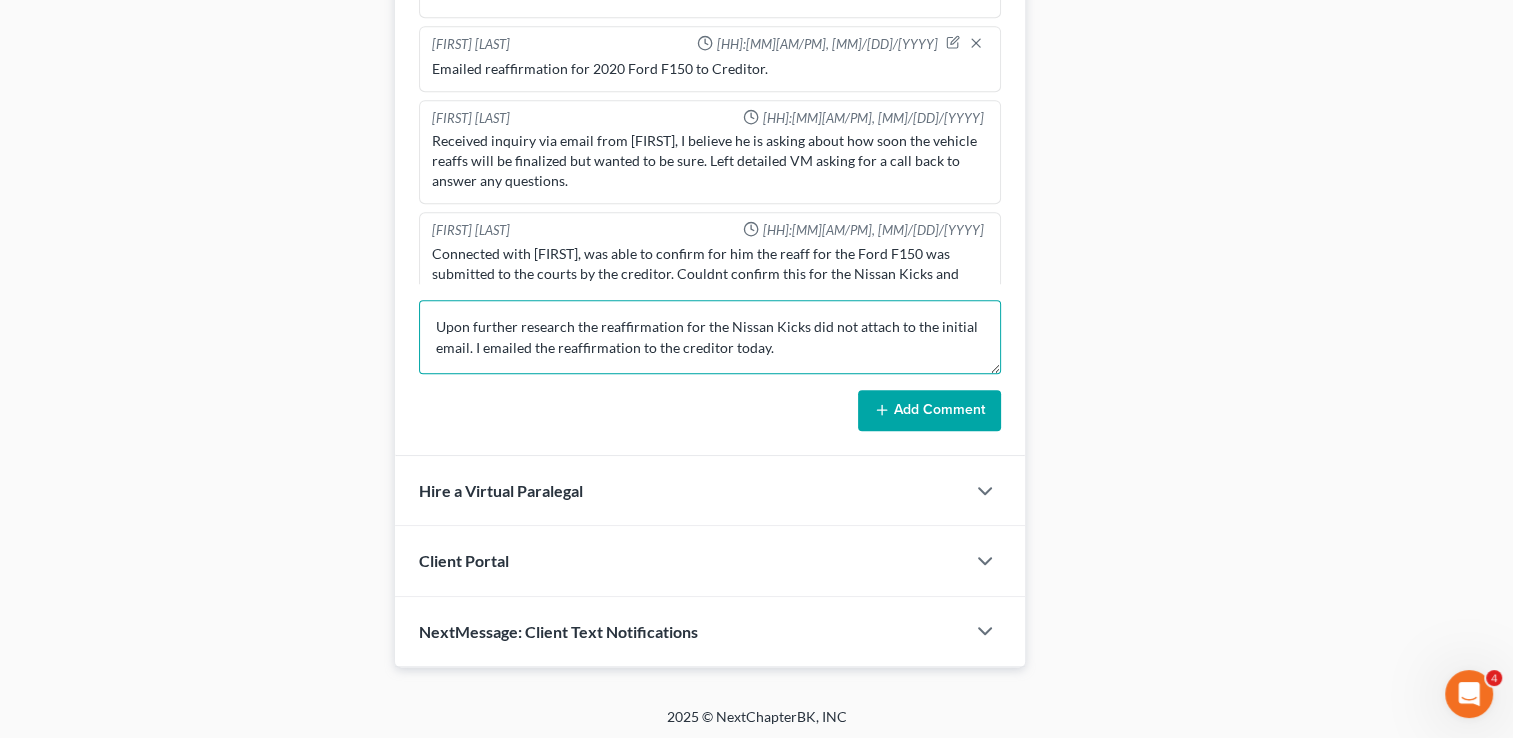 type on "Upon further research the reaffirmation for the Nissan Kicks did not attach to the initial email. I emailed the reaffirmation to the creditor today." 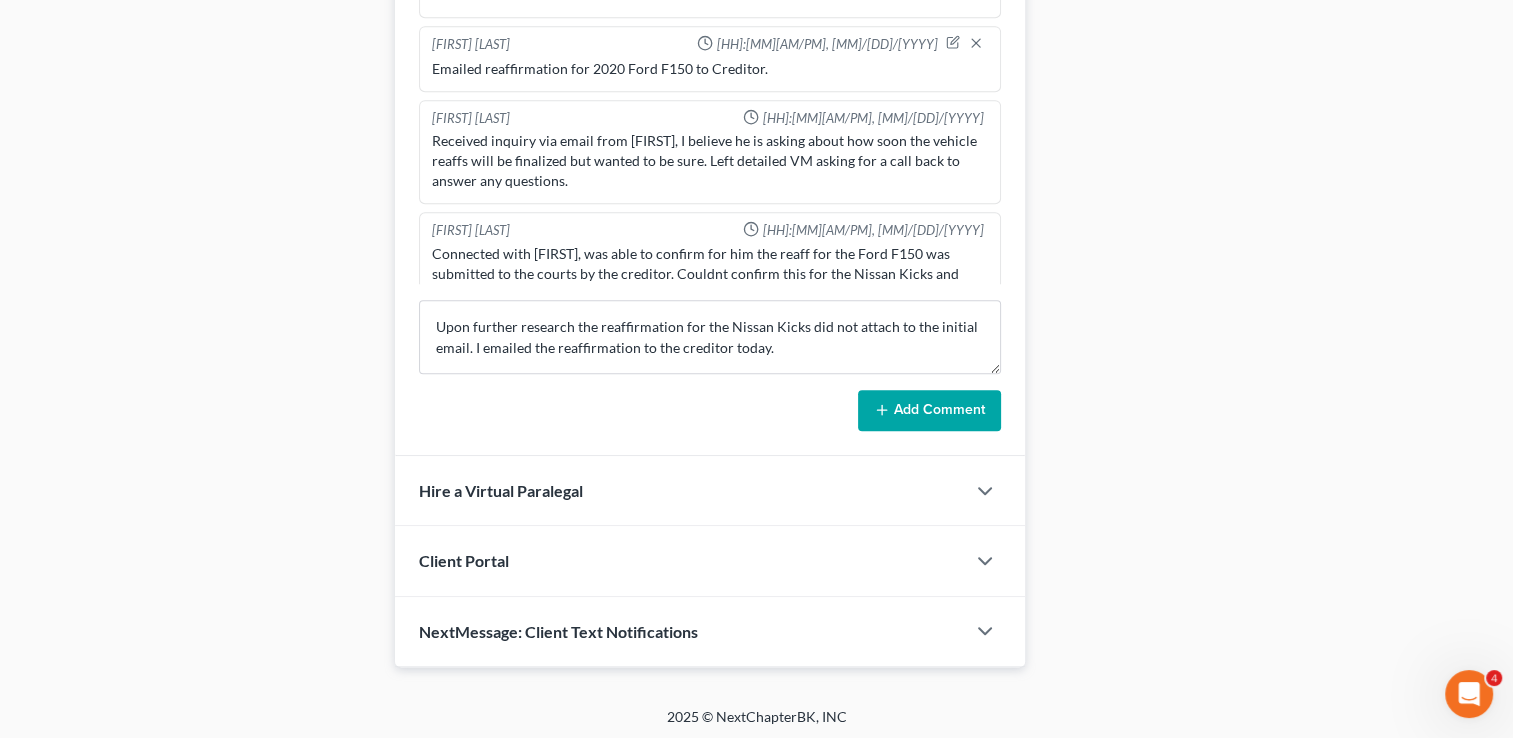 click on "Add Comment" at bounding box center (929, 411) 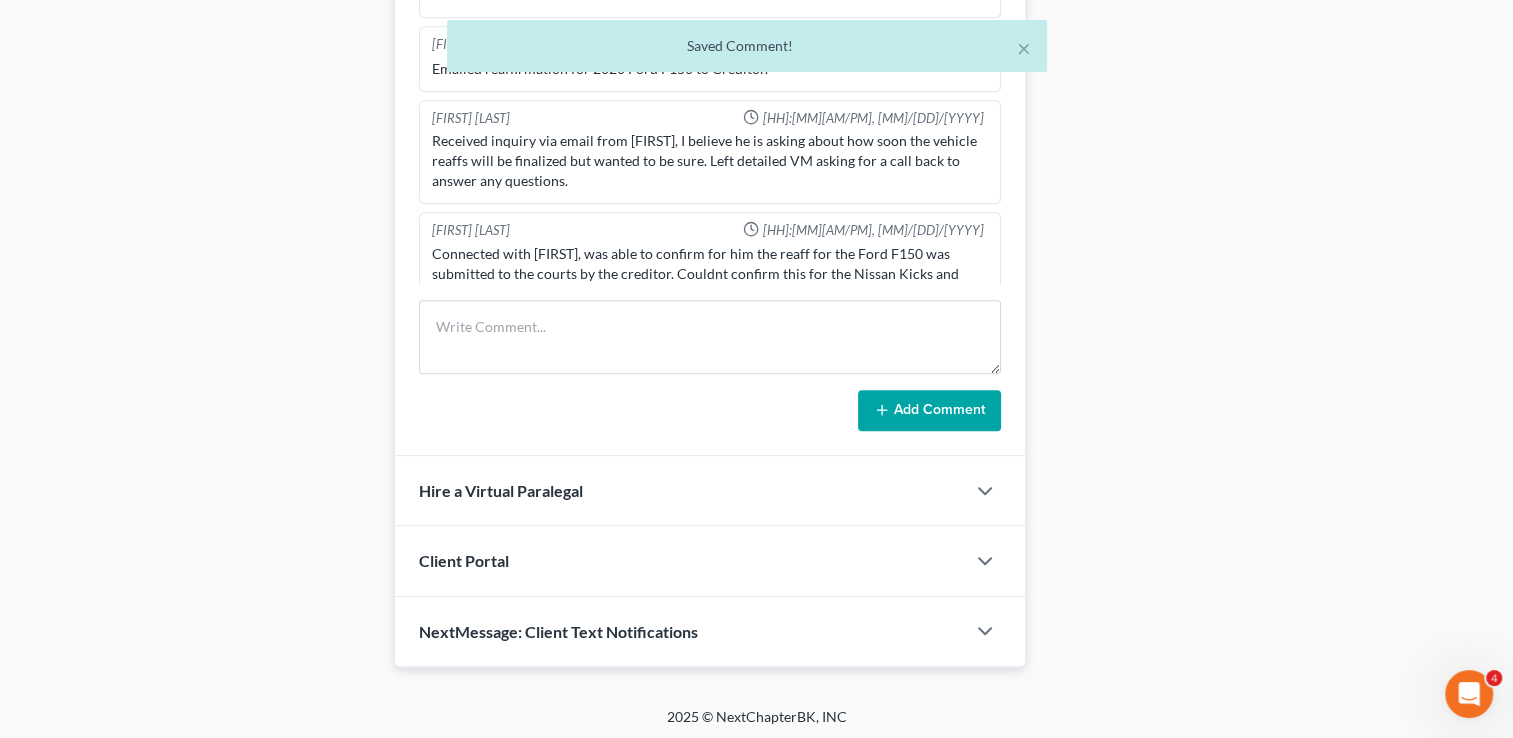 scroll, scrollTop: 2512, scrollLeft: 0, axis: vertical 